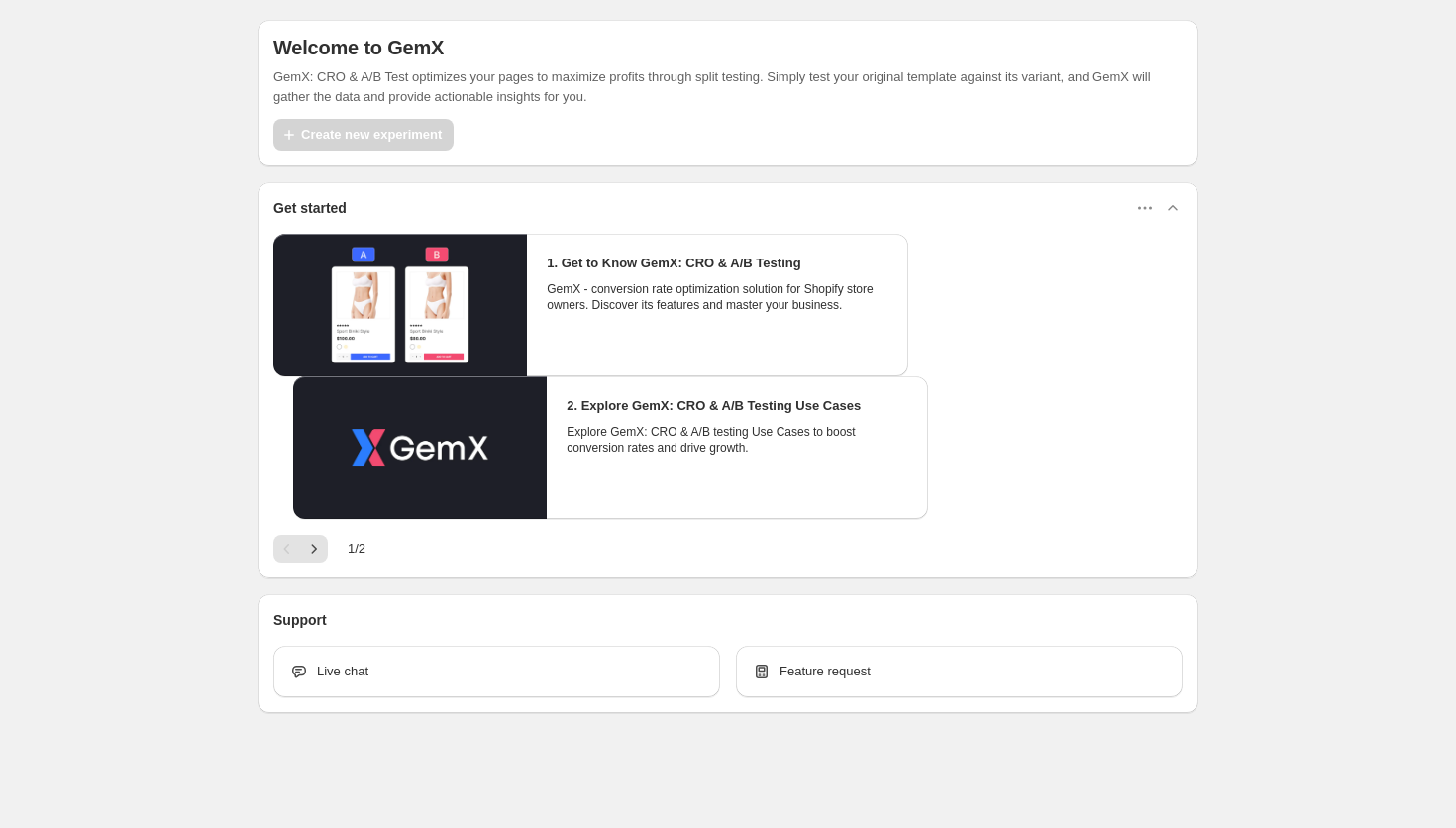 scroll, scrollTop: 0, scrollLeft: 0, axis: both 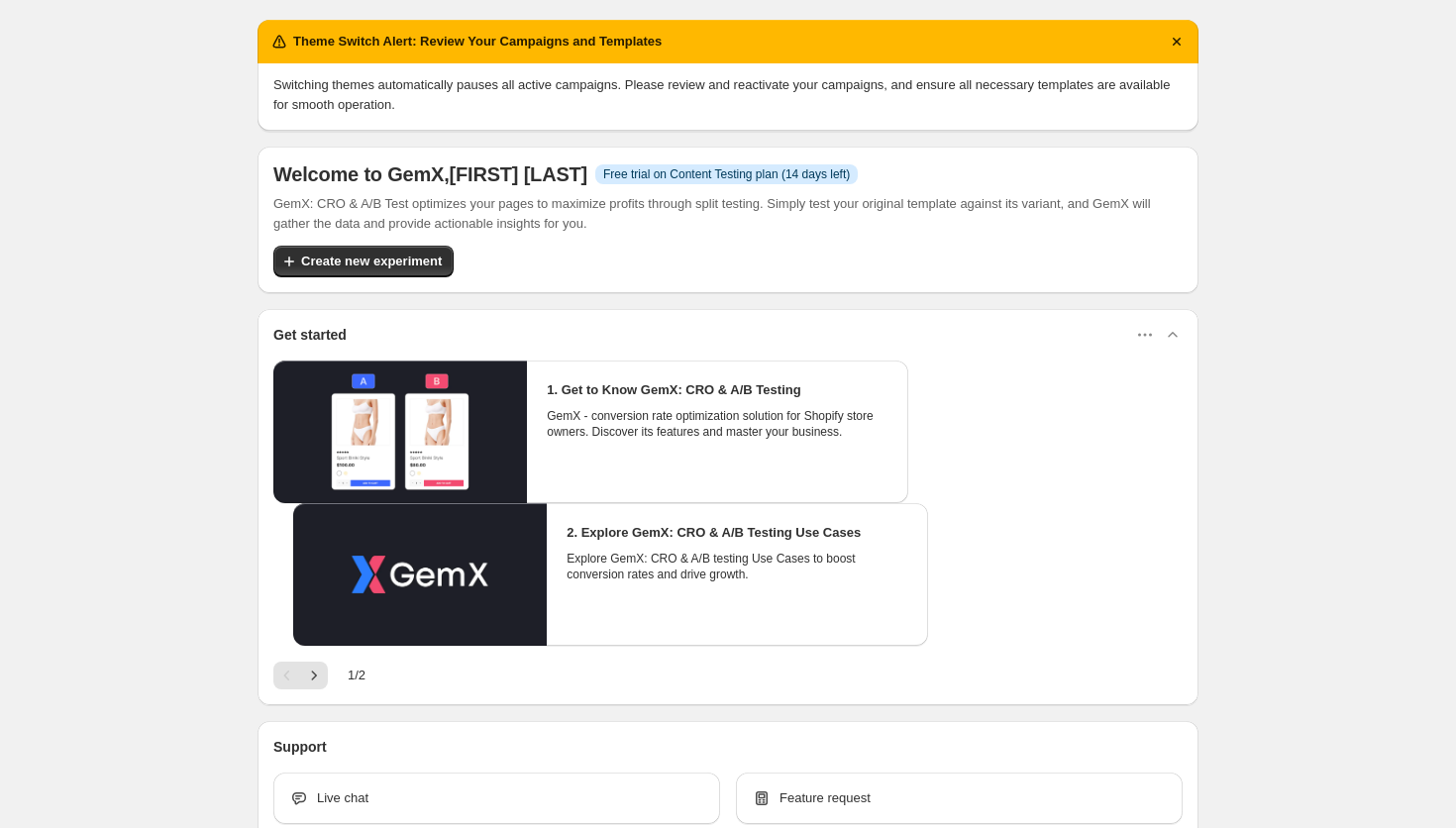 click on "Theme Switch Alert: Review Your Campaigns and Templates Switching themes automatically pauses all active campaigns. Please review and reactivate your campaigns, and ensure all necessary templates are available for smooth operation. Welcome to GemX ,  Lucas Nguyen Info Free trial on Content Testing plan (14 days left) GemX: CRO & A/B Test optimizes your pages to maximize profits through split testing.
Simply test your original template against its variant, and GemX will gather the data
and provide actionable insights for you. Create new experiment Get started 1. Get to Know GemX: CRO & A/B Testing GemX - conversion rate optimization solution for Shopify store owners. Discover its features and master your business. 2. Explore GemX: CRO & A/B Testing Use Cases Explore GemX: CRO & A/B testing Use Cases to boost conversion rates and drive growth. 1 / 2 Support Live chat Feature request Home Experiments Plans" at bounding box center [728, 424] 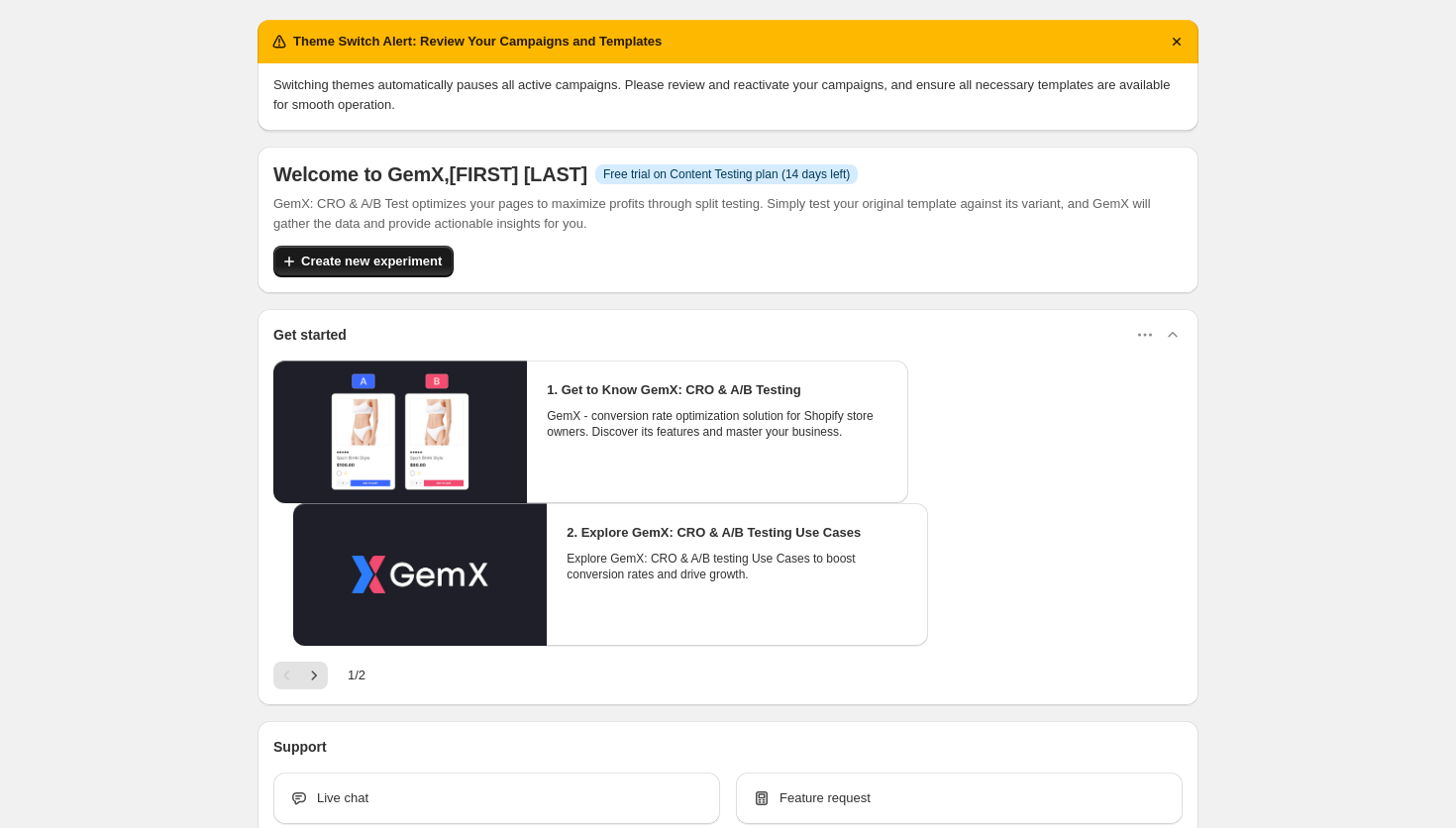 click on "Create new experiment" at bounding box center [371, 261] 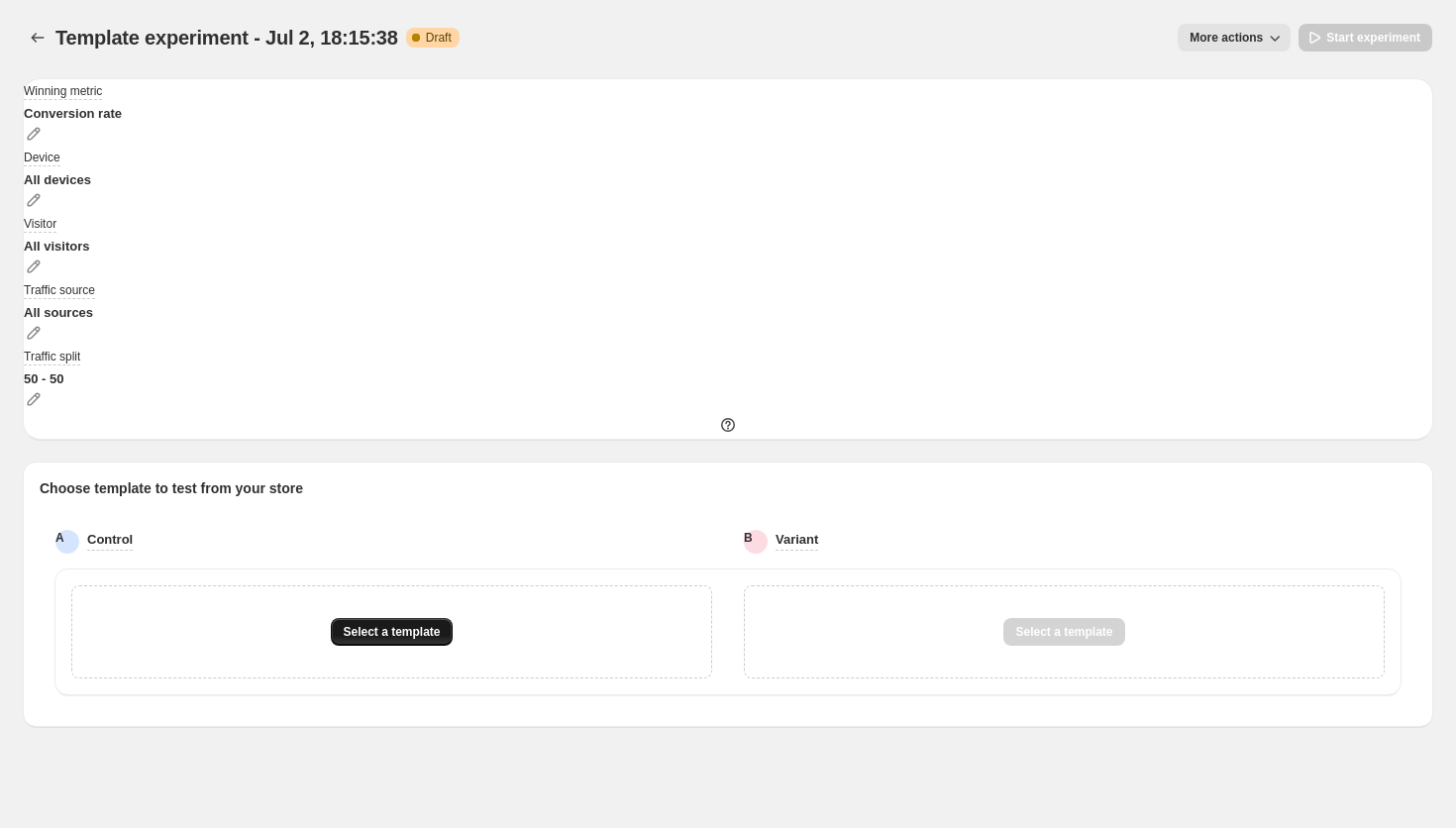 click on "Select a template" at bounding box center [391, 632] 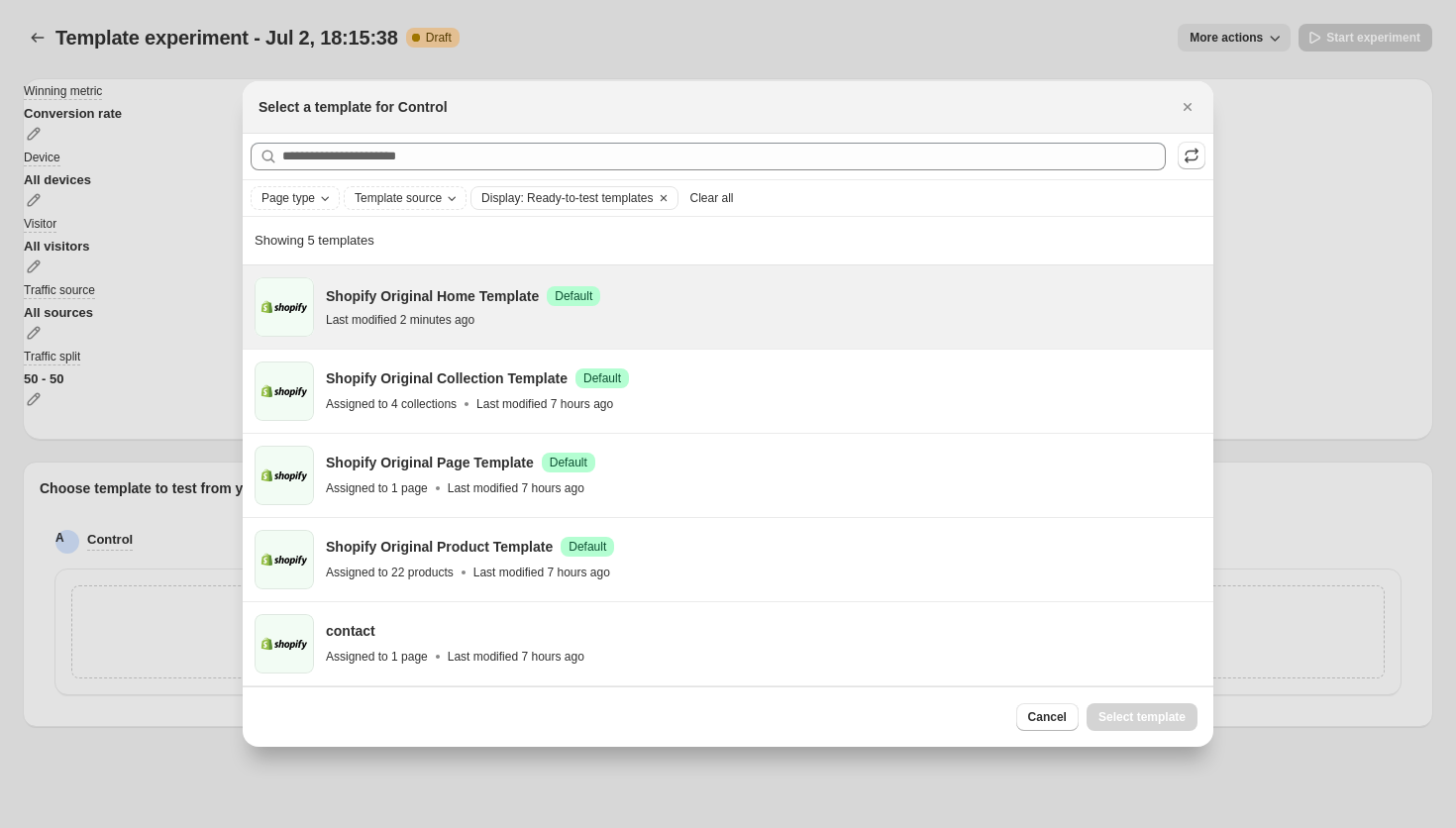 click on "Shopify Original Home Template Success Default Last modified 2 minutes ago" at bounding box center [761, 307] 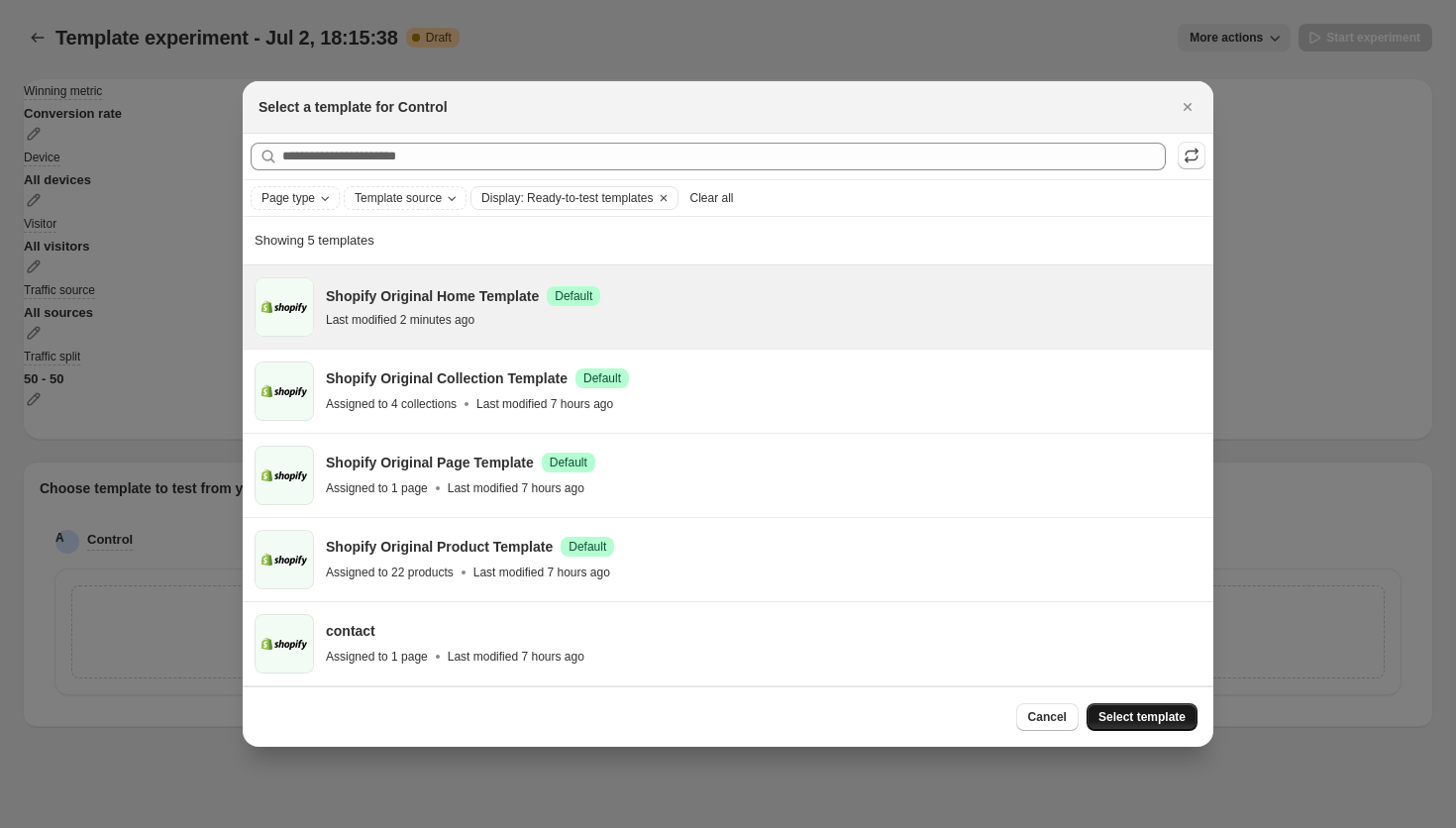 click on "Select template" at bounding box center [1142, 717] 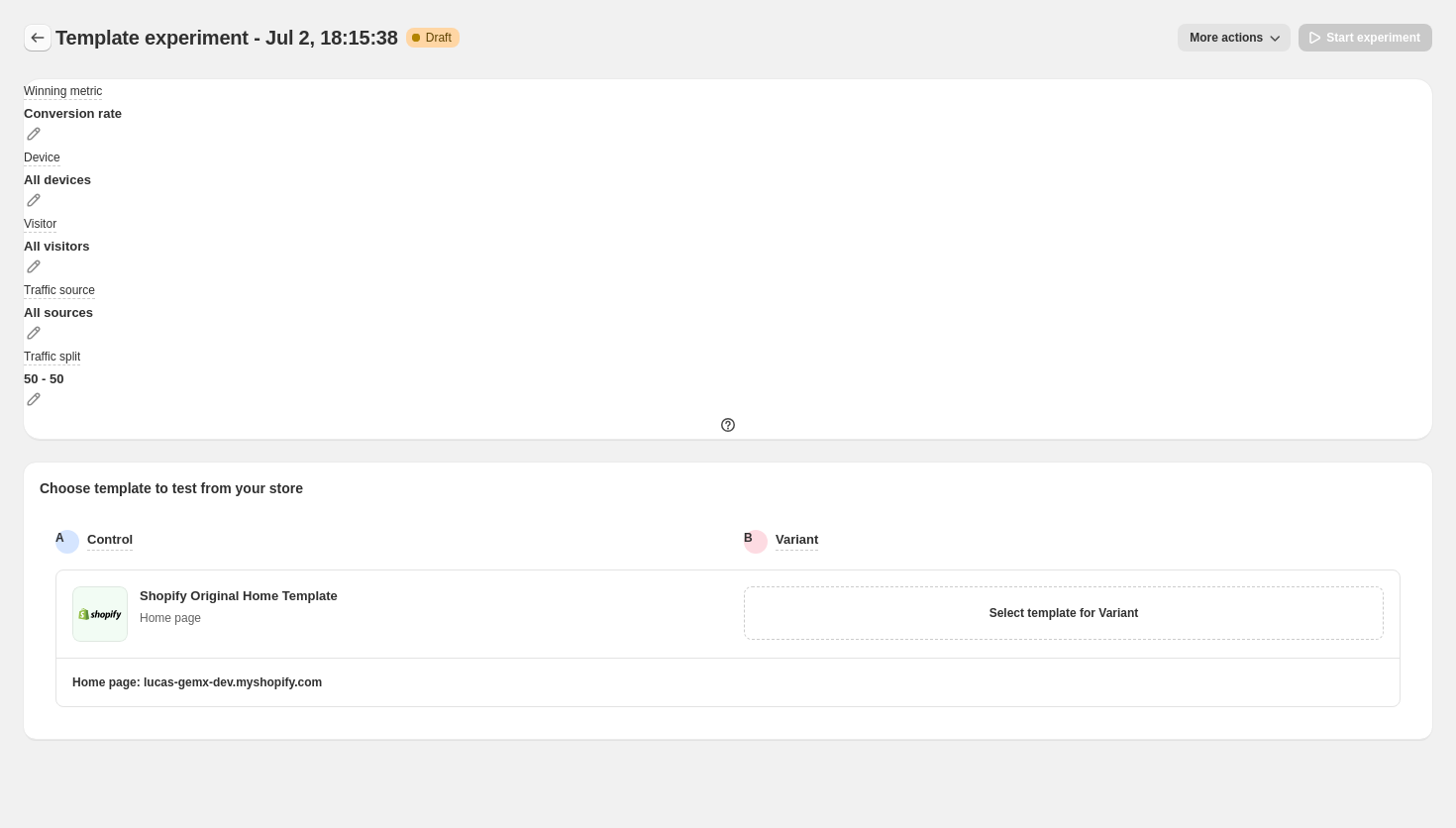 click at bounding box center [38, 38] 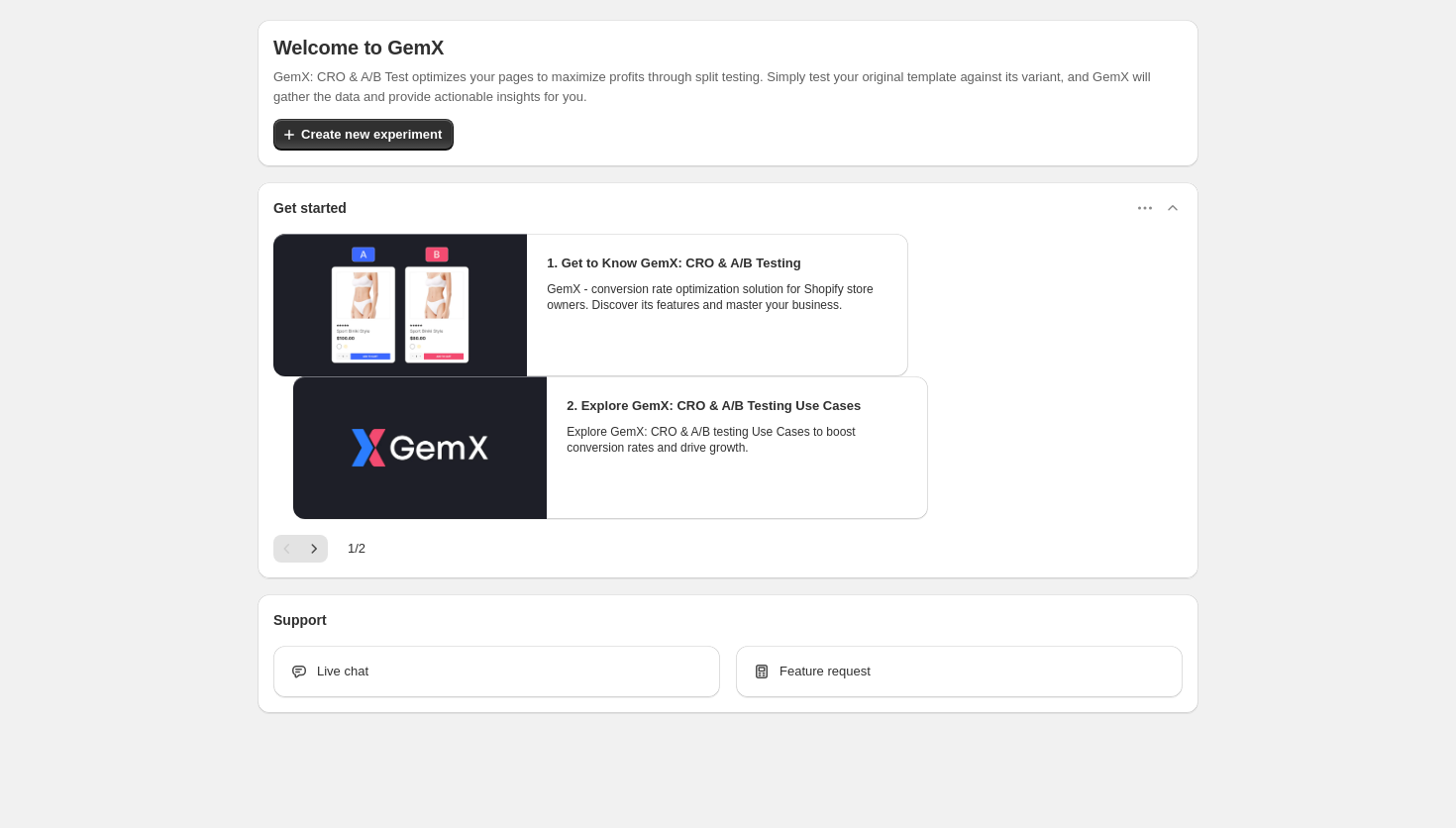 scroll, scrollTop: 0, scrollLeft: 0, axis: both 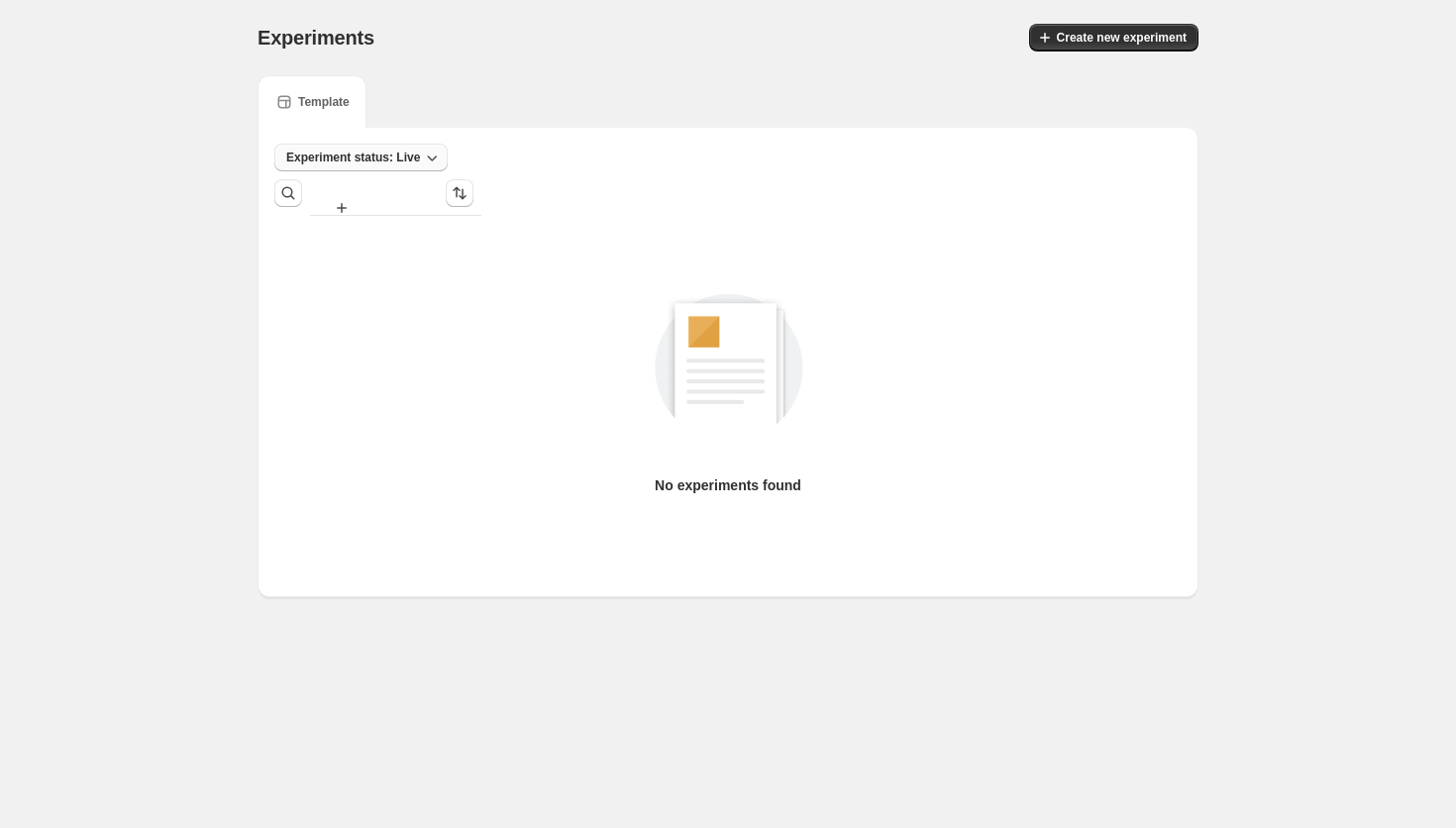 click on "Experiment status: Live" at bounding box center [353, 157] 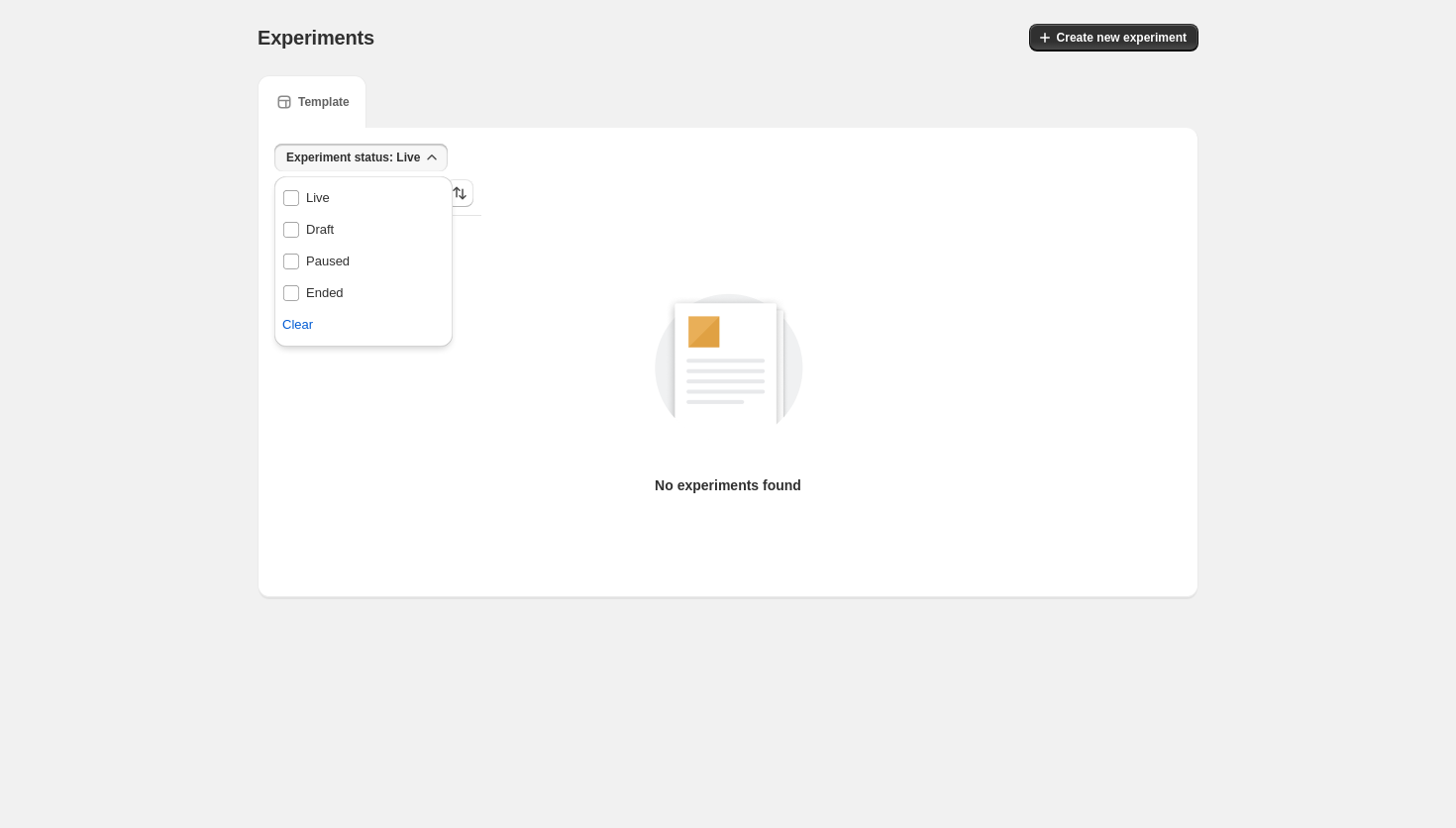click on "Live Live" at bounding box center (364, 198) 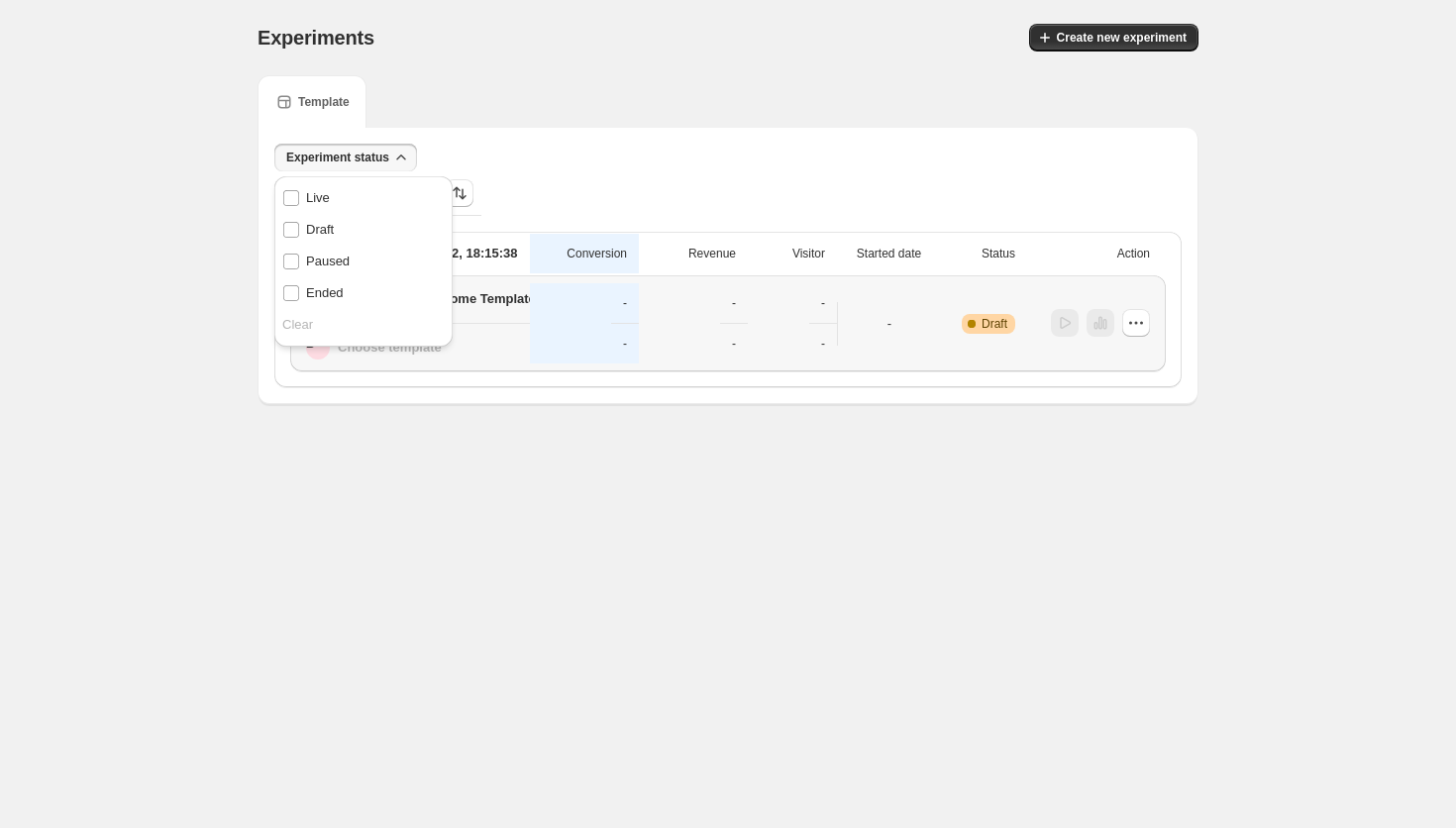 click on "Experiments. This page is ready Experiments Create new experiment Template Experiment status More views More views Create new view Template experiment - Jul 2, 18:15:38 Conversion Revenue Visitor Started date Status Action A Shopify Original Home Template B Choose template - - - - - - - Warning Complete Draft Home Experiments Plans Live Live Draft Draft Paused Paused Ended Ended Clear" at bounding box center [728, 414] 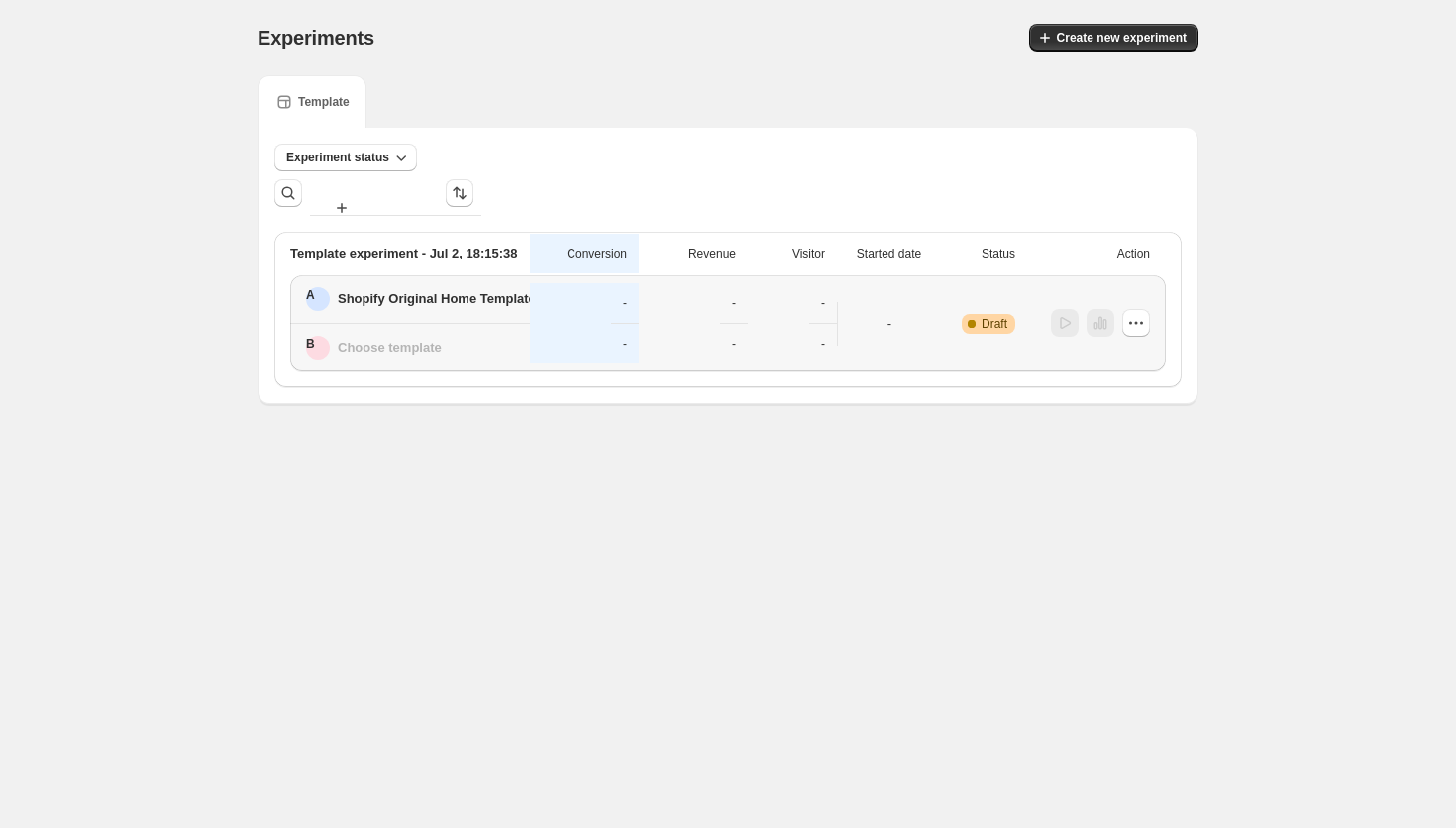 click on "Experiments. This page is ready Experiments Create new experiment Template Experiment status More views More views Create new view Template experiment - Jul 2, 18:15:38 Conversion Revenue Visitor Started date Status Action A Shopify Original Home Template B Choose template - - - - - - - Warning Complete Draft Home Experiments Plans" at bounding box center (728, 202) 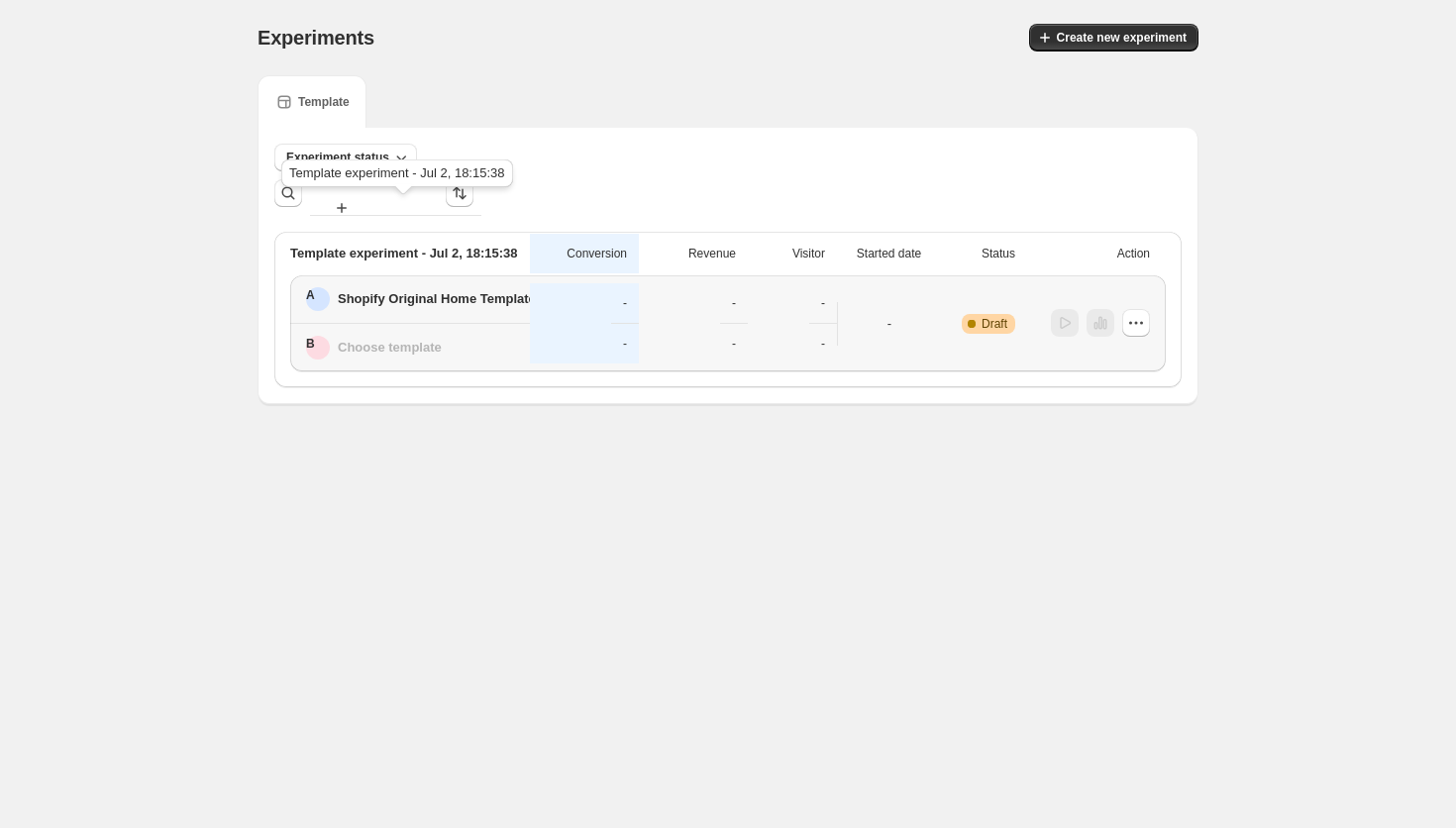 click on "Template experiment - Jul 2, 18:15:38" at bounding box center (404, 254) 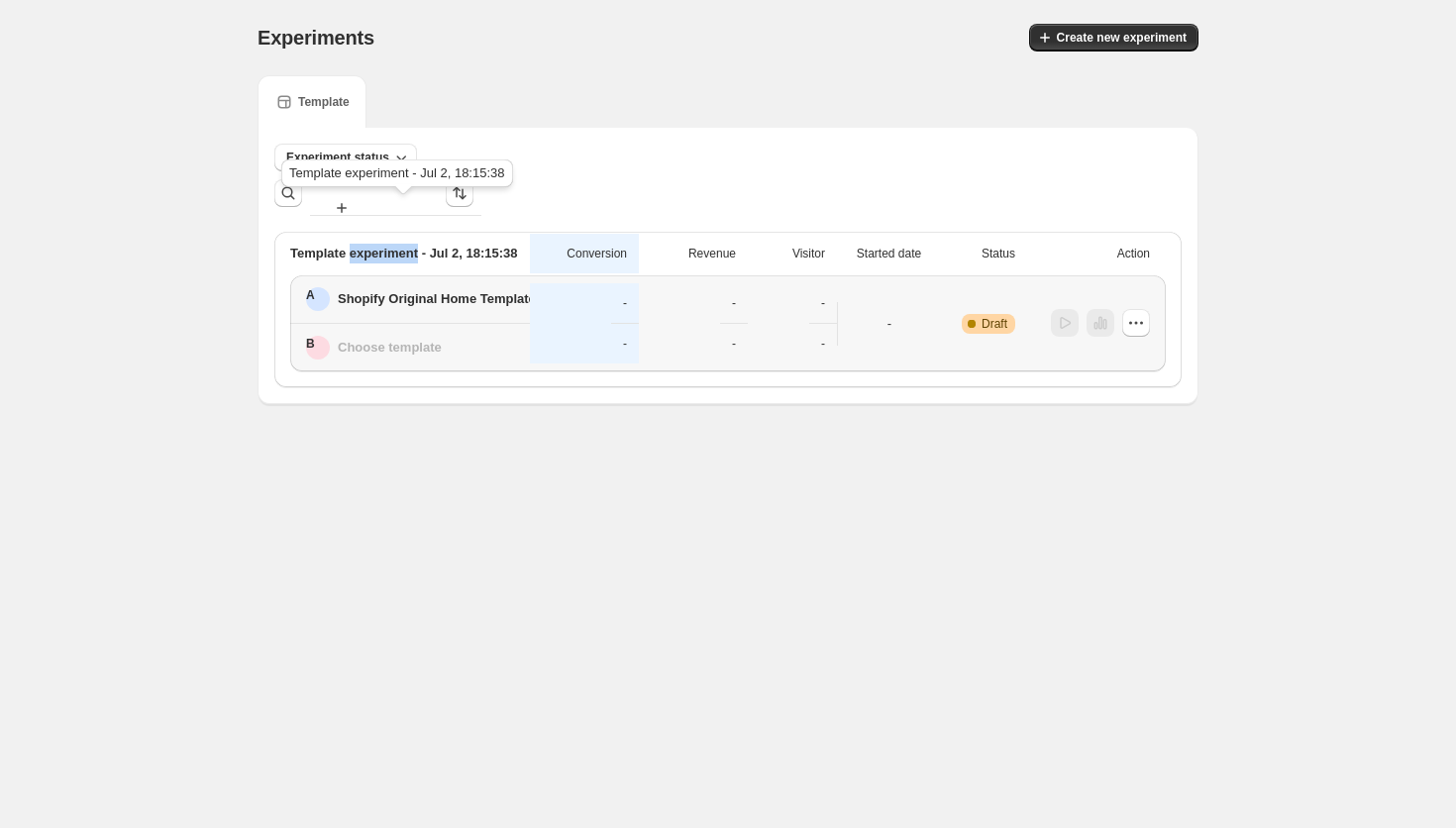 click on "Template experiment - Jul 2, 18:15:38" at bounding box center [404, 254] 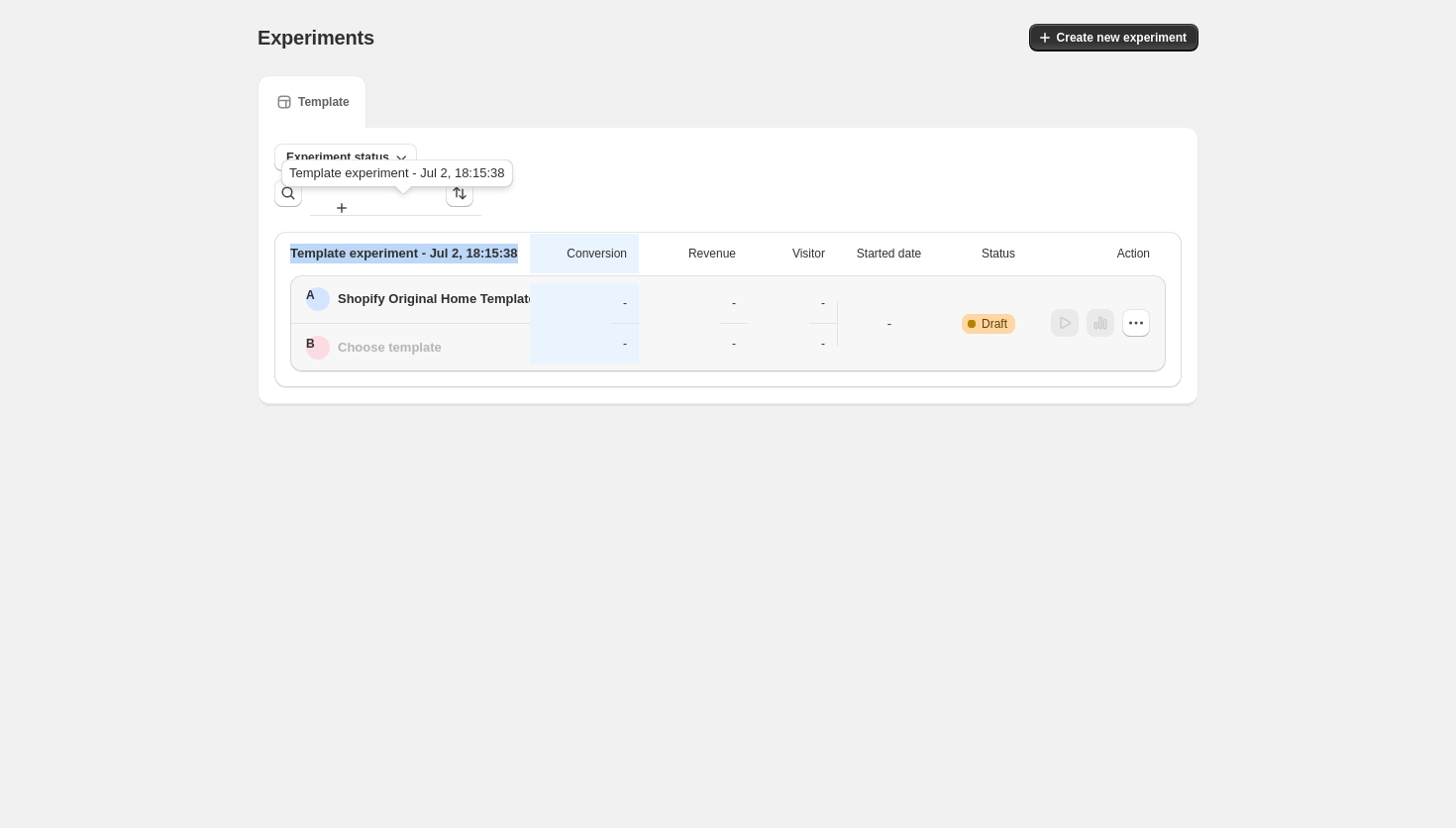 click on "Template experiment - Jul 2, 18:15:38" at bounding box center [404, 254] 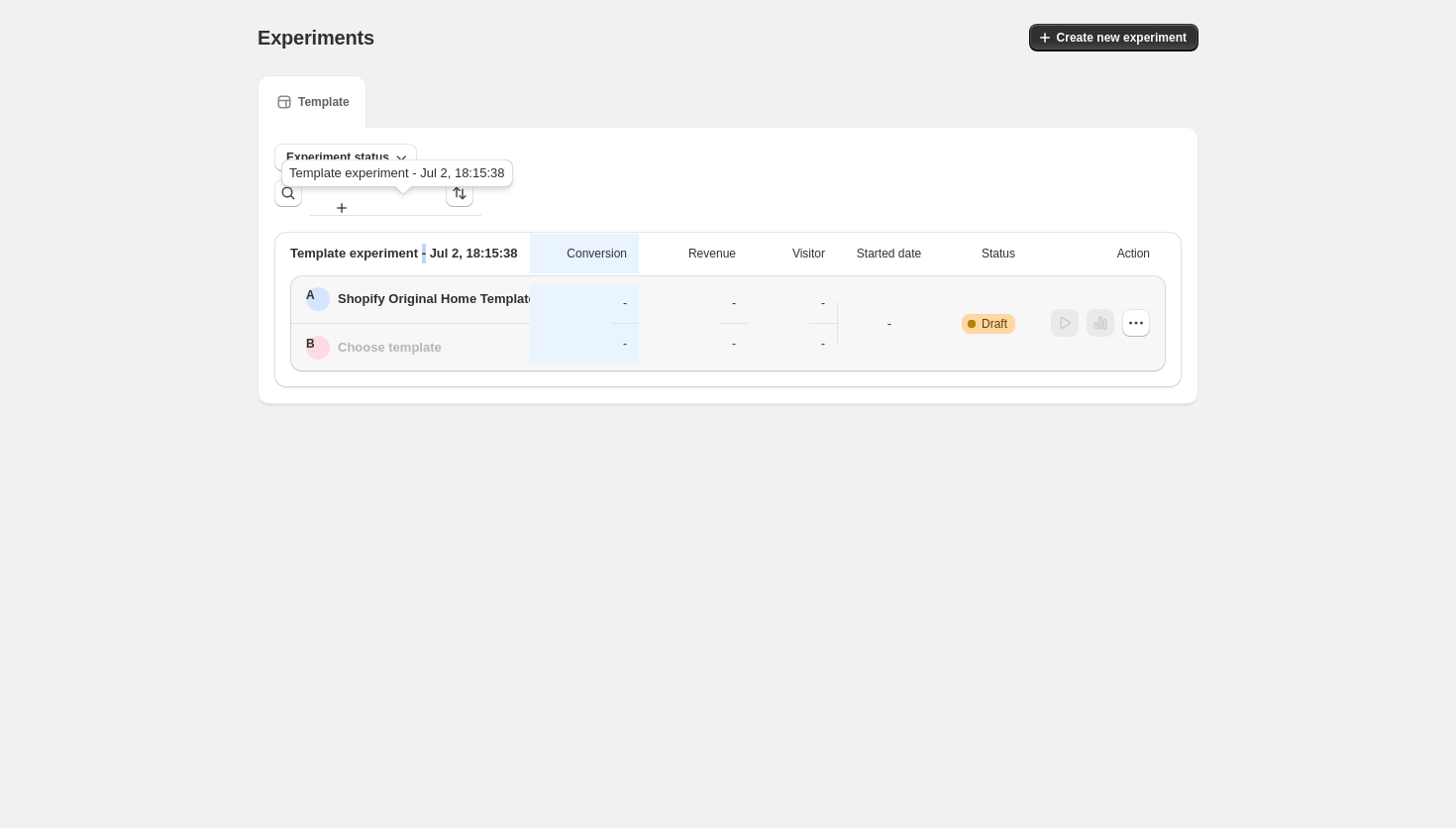 click on "Template experiment - Jul 2, 18:15:38" at bounding box center [404, 254] 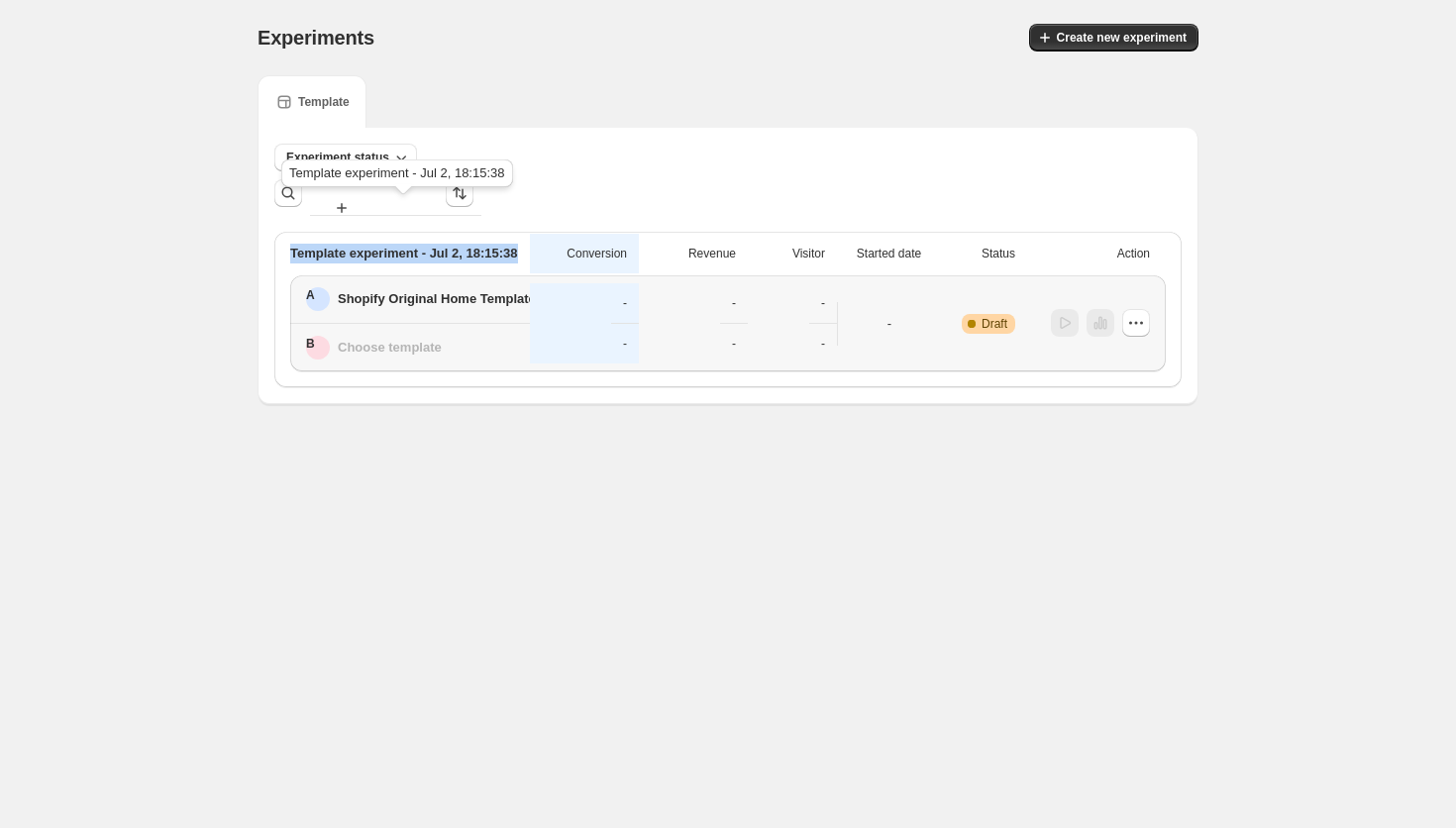 click on "Template experiment - Jul 2, 18:15:38" at bounding box center (404, 254) 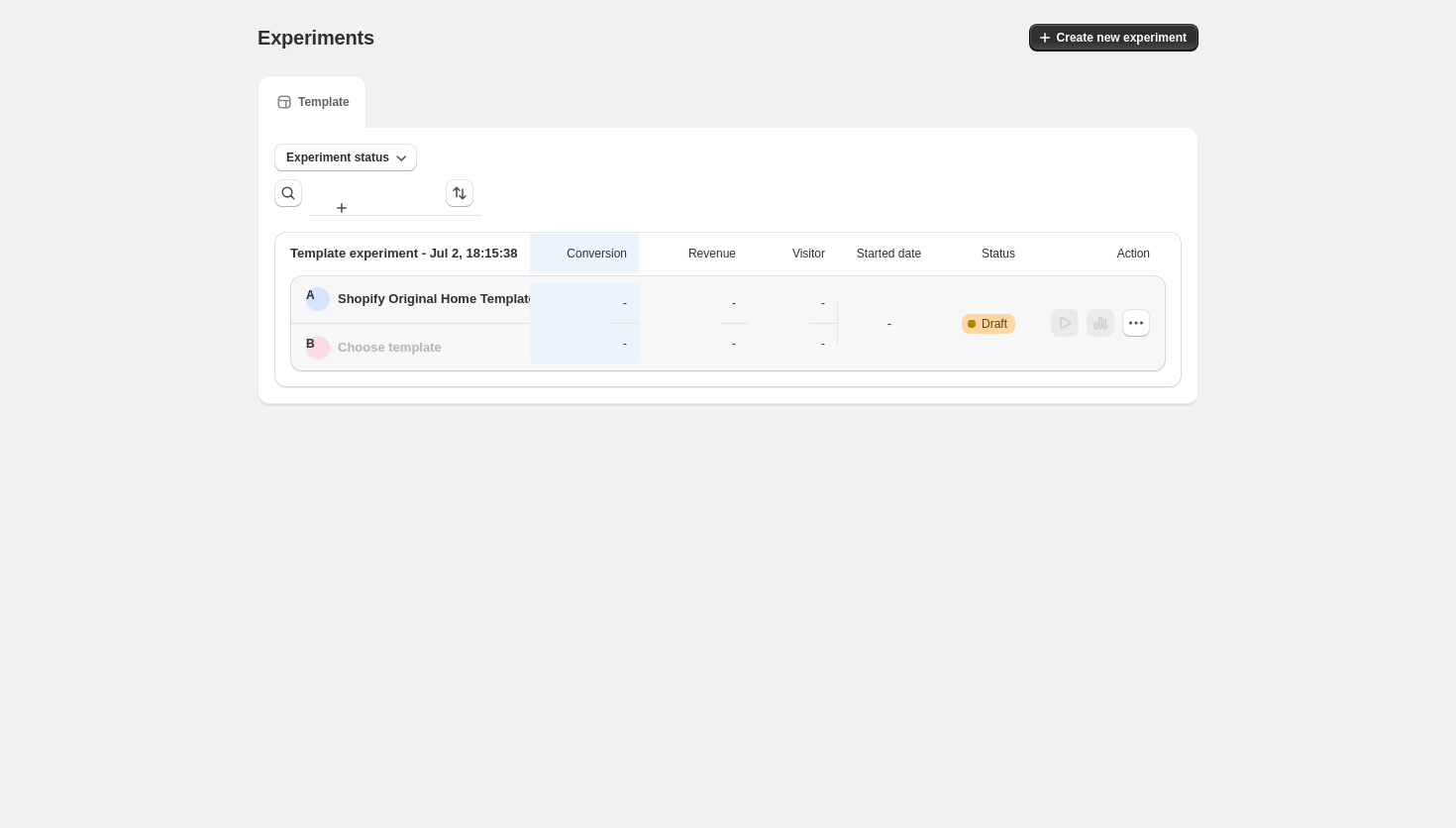 click on "Shopify Original Home Template" at bounding box center [437, 299] 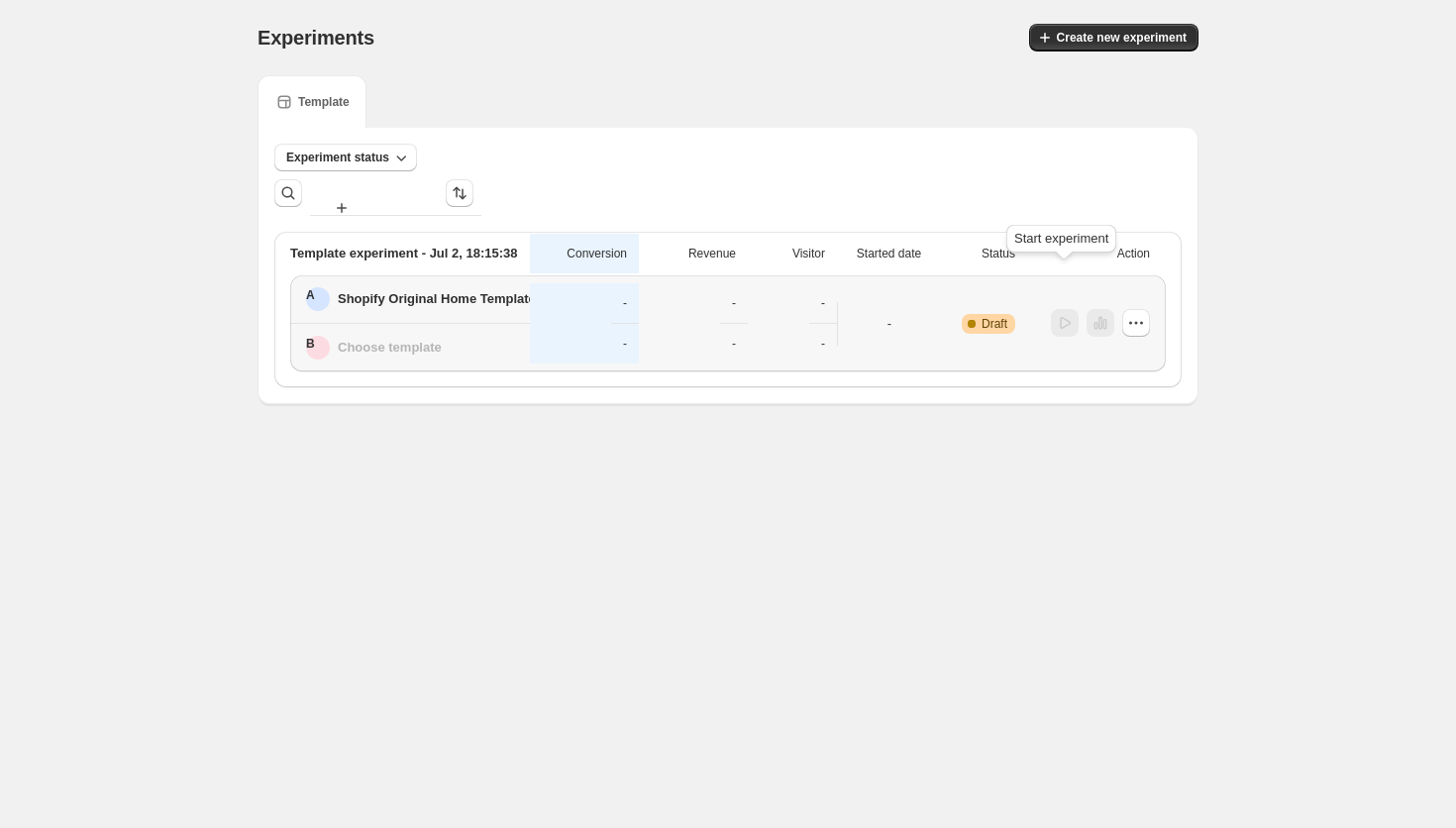 click at bounding box center [1065, 324] 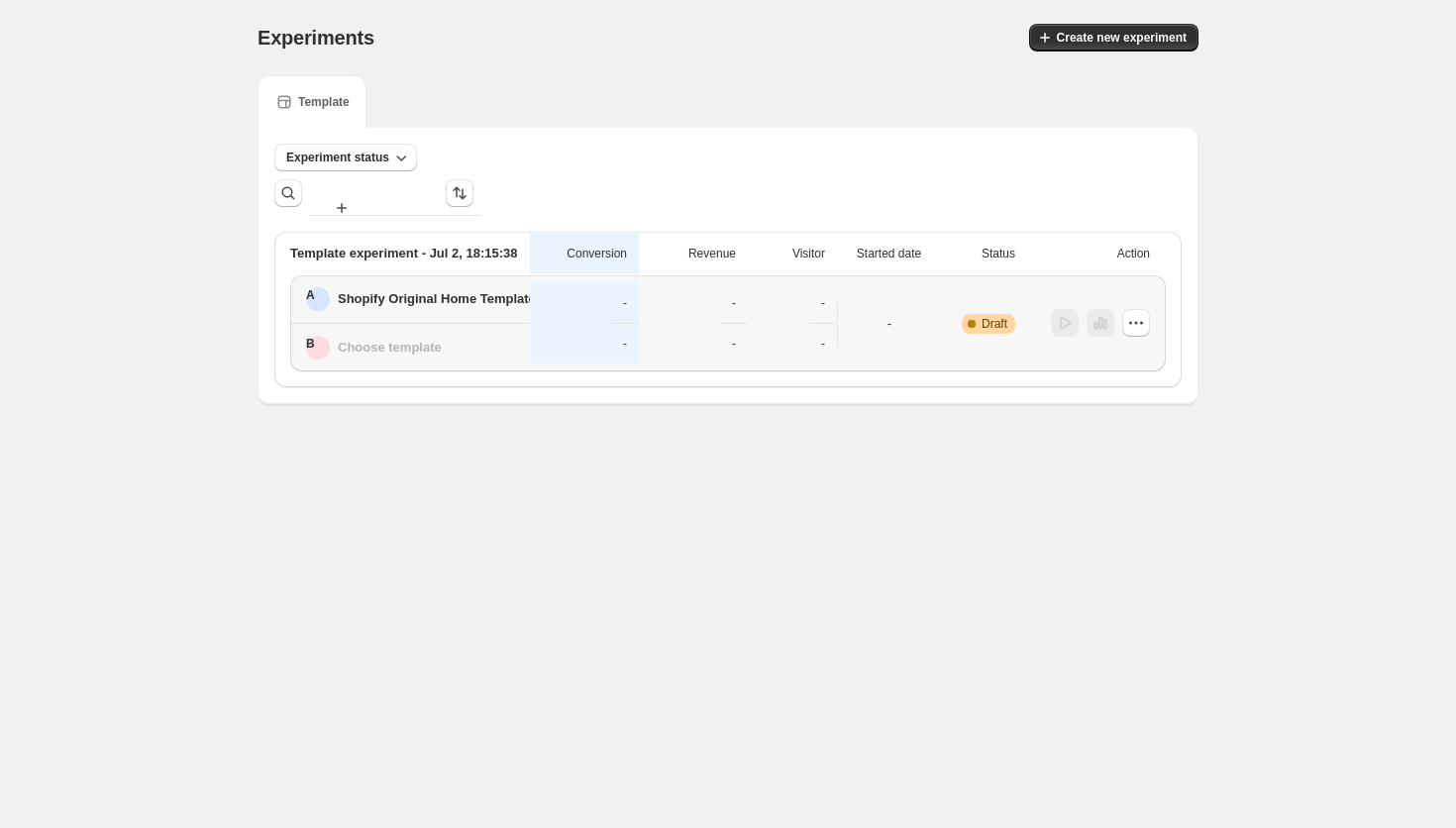 click at bounding box center [419, 299] 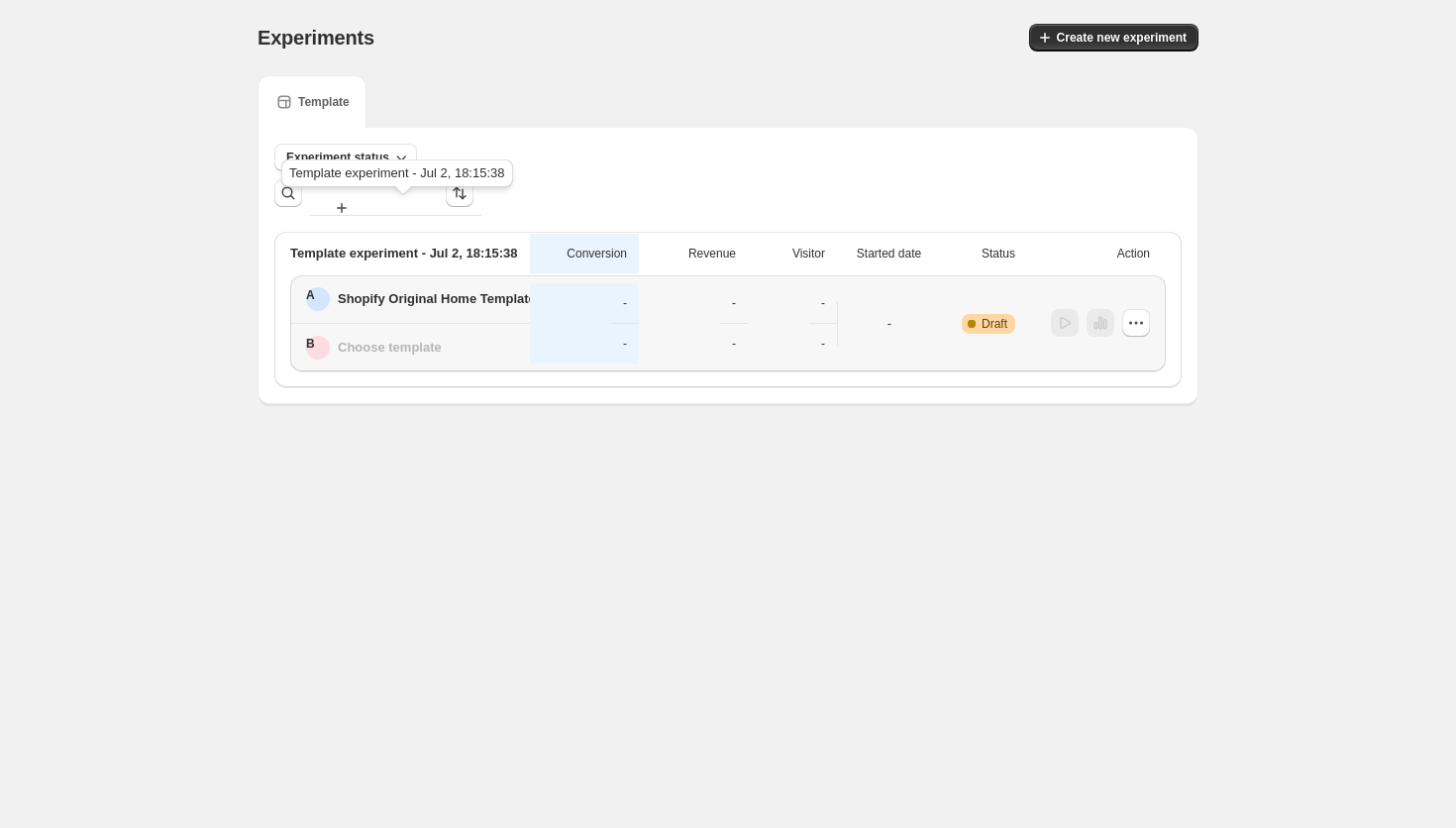 click on "Template experiment - Jul 2, 18:15:38" at bounding box center (404, 254) 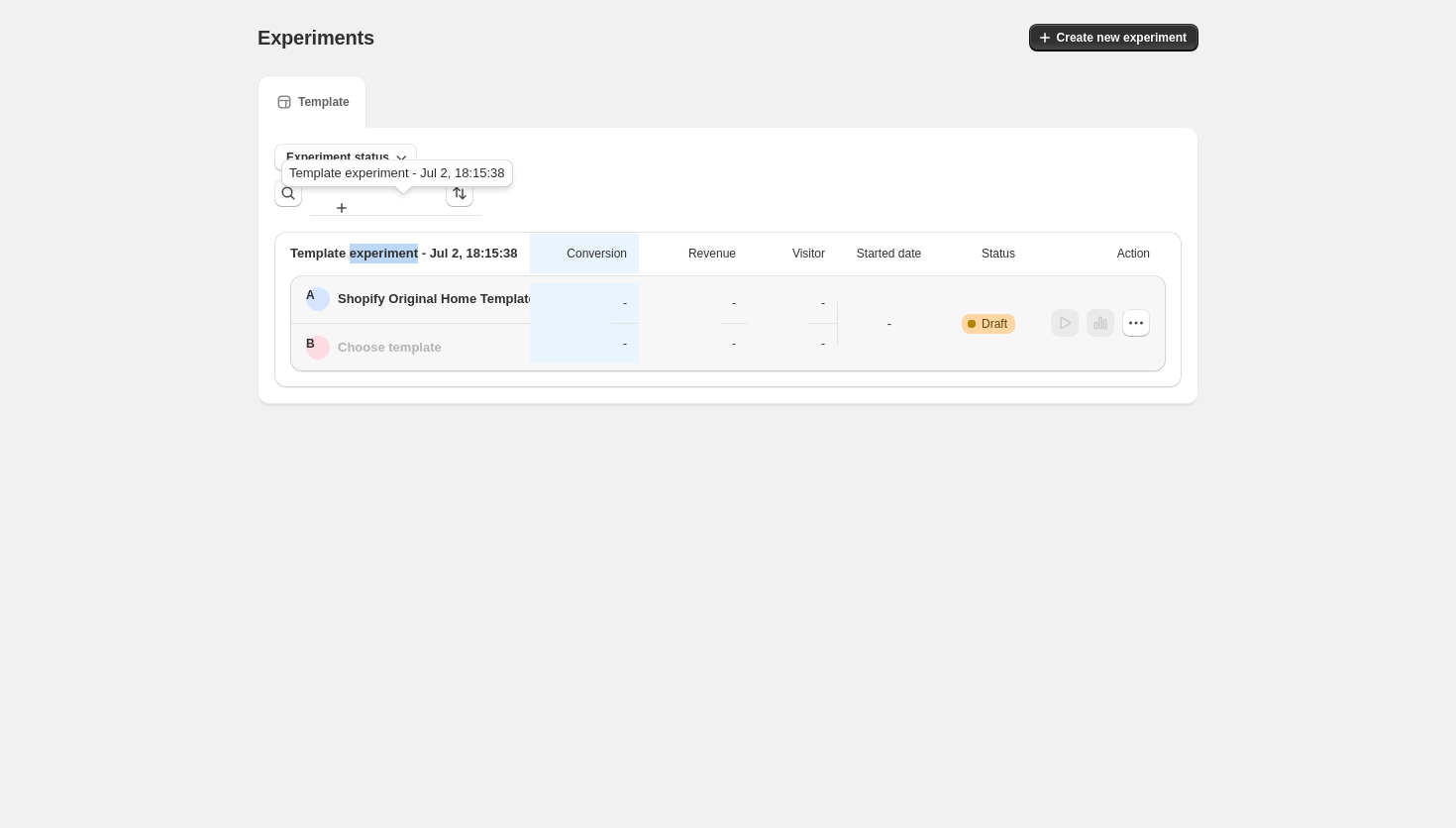 click on "Template experiment - Jul 2, 18:15:38" at bounding box center (404, 254) 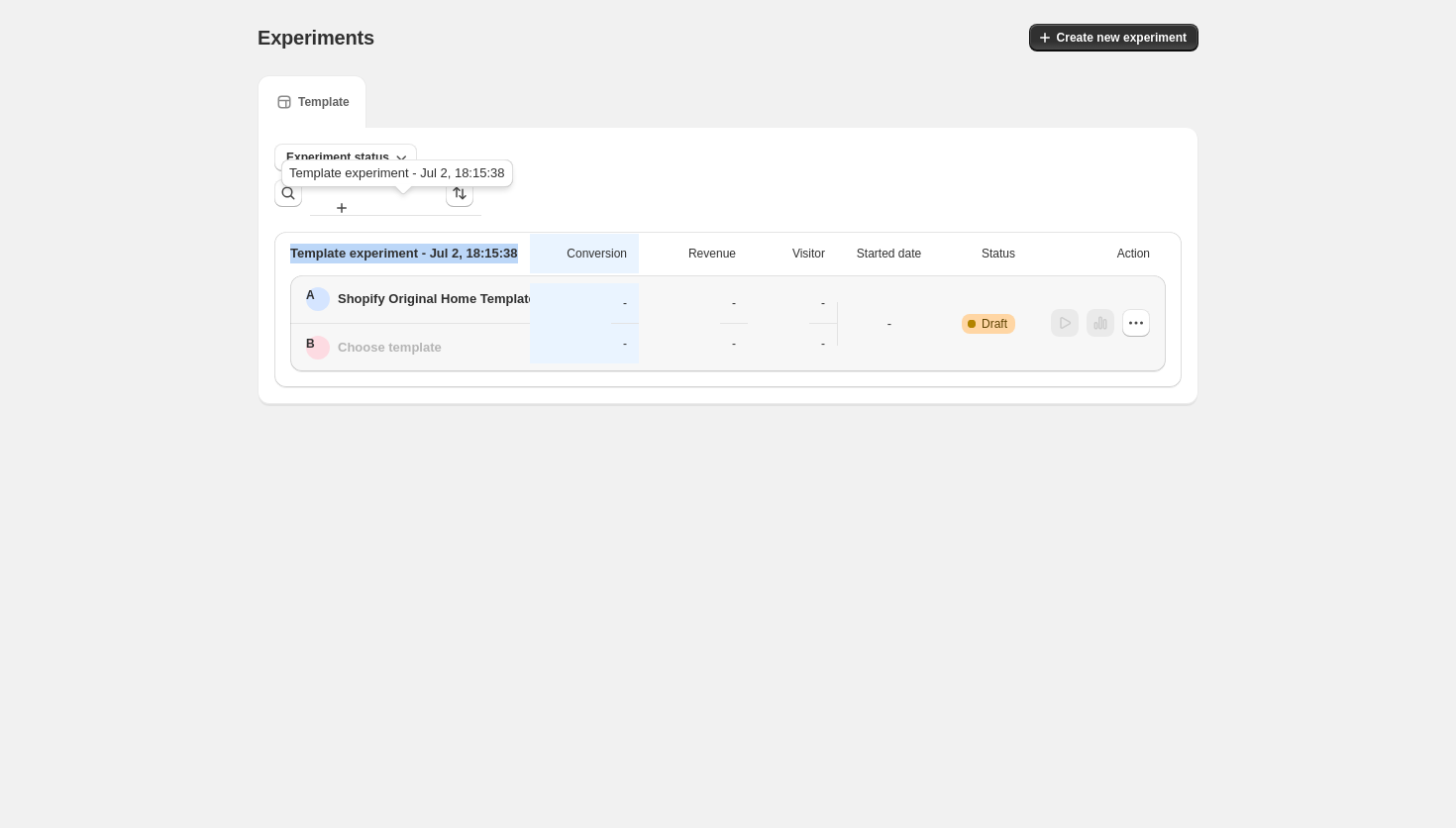 click on "Template experiment - Jul 2, 18:15:38" at bounding box center (404, 254) 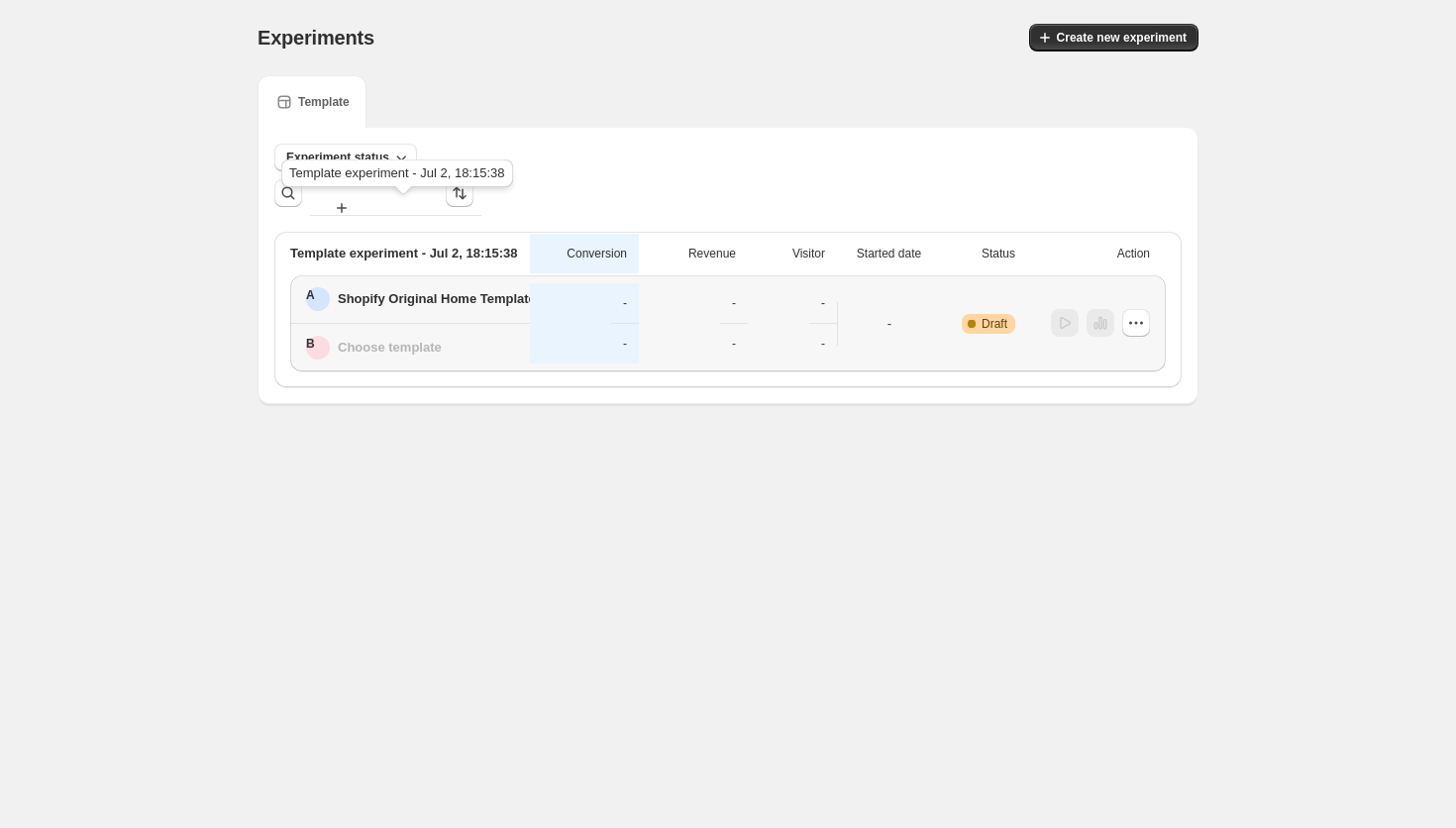 click on "Template" at bounding box center [728, 101] 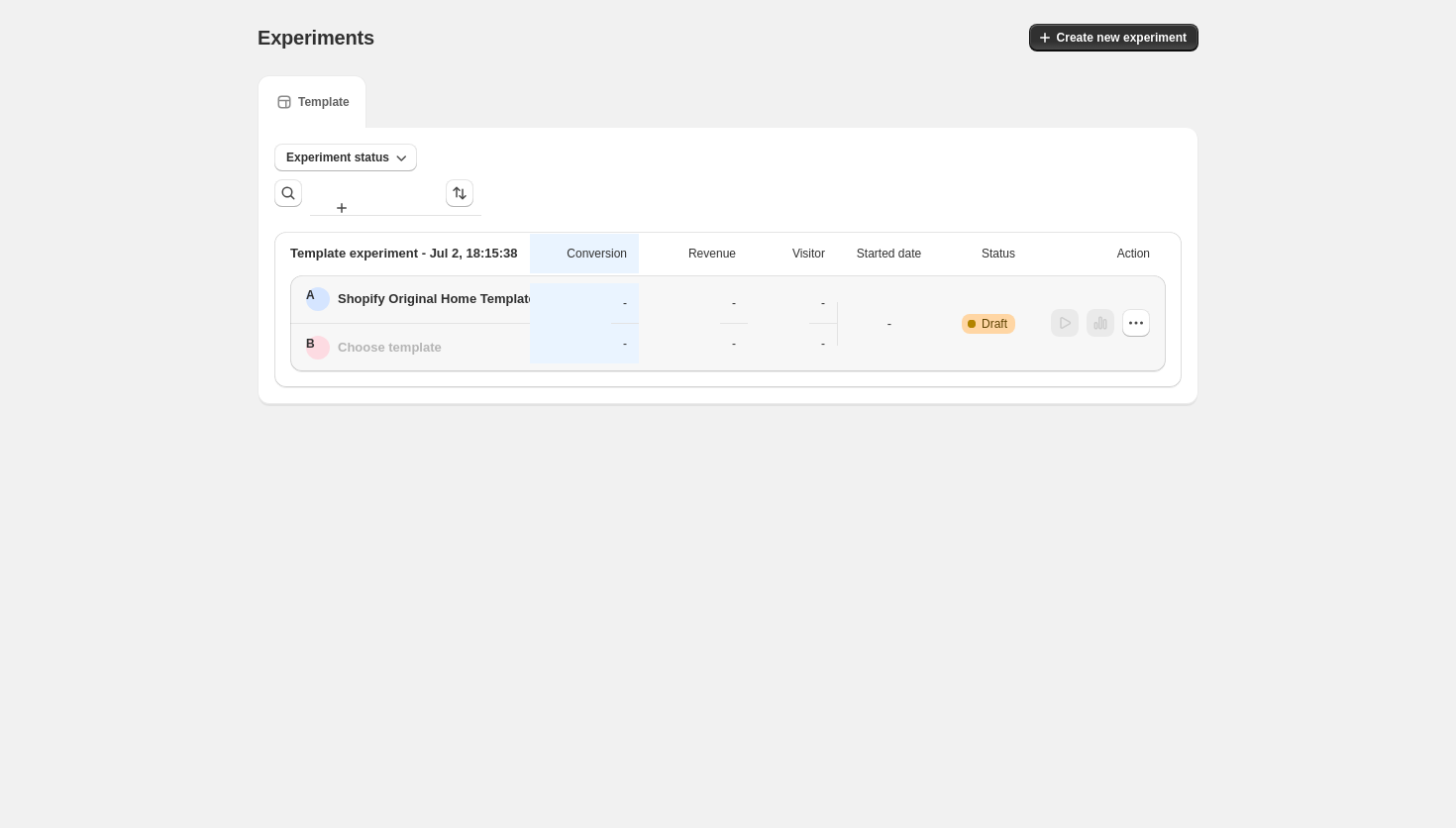 click on "Shopify Original Home Template" at bounding box center (437, 299) 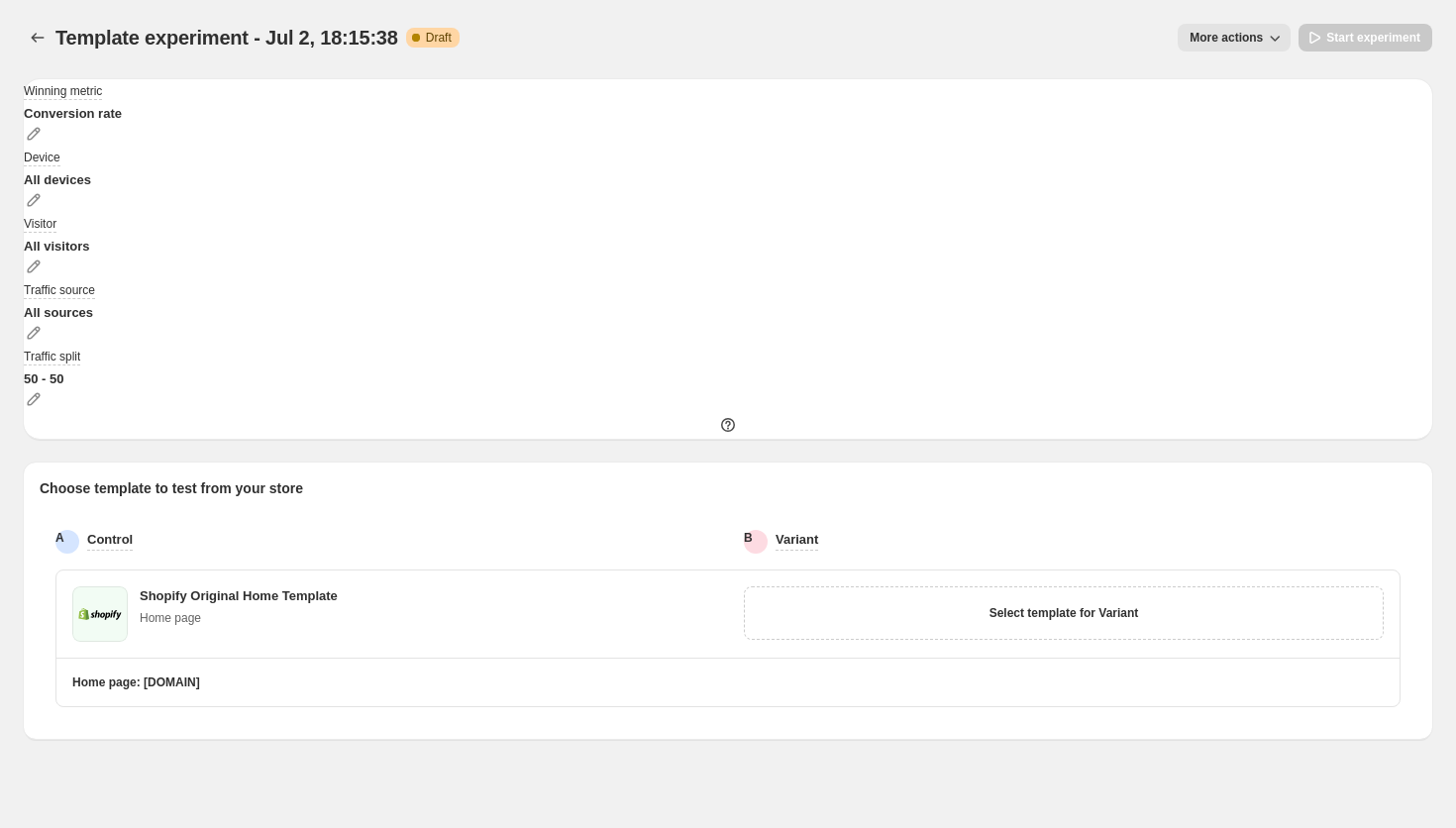 click on "More actions" at bounding box center (1226, 38) 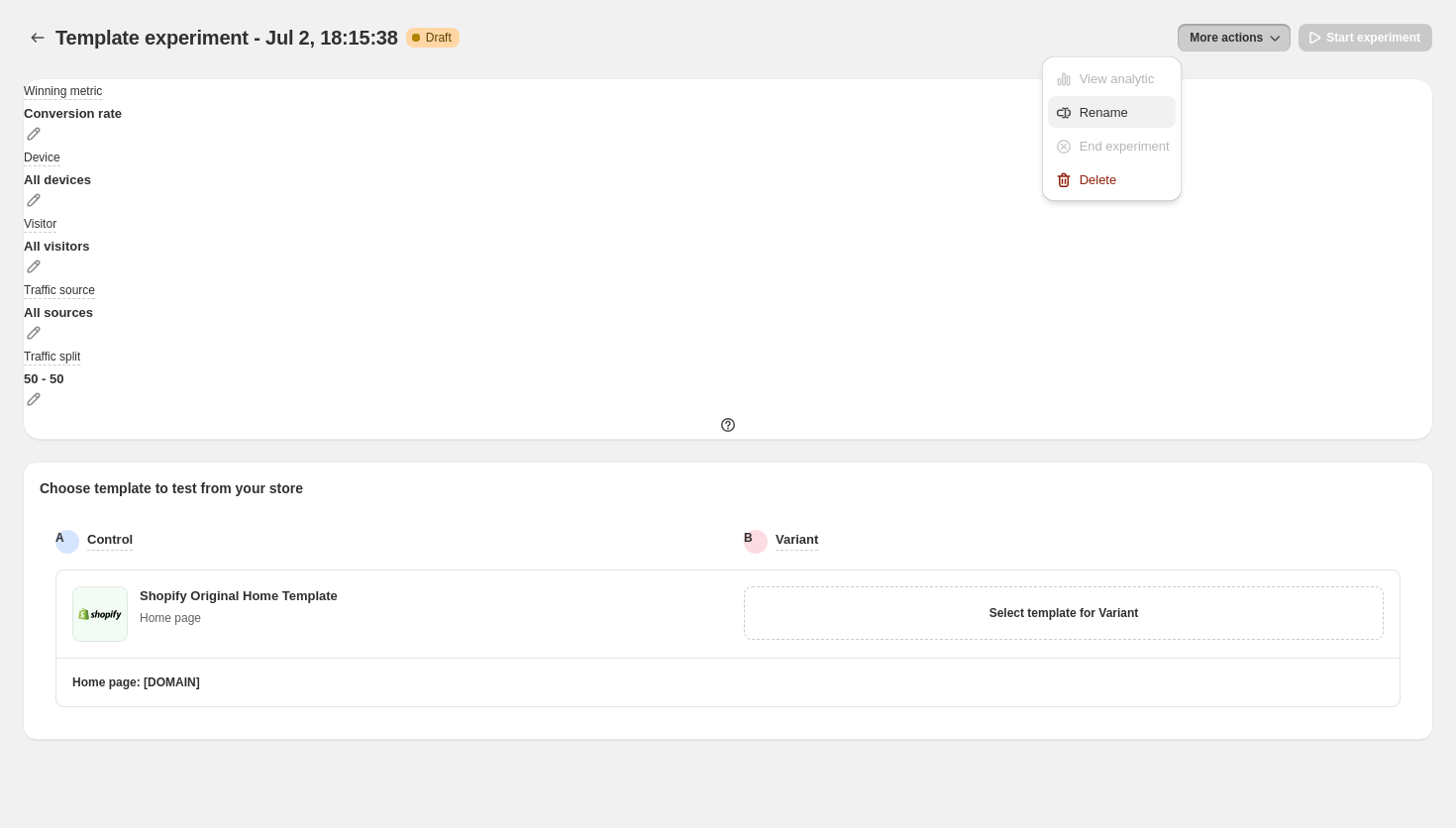 click on "Rename" at bounding box center [1103, 112] 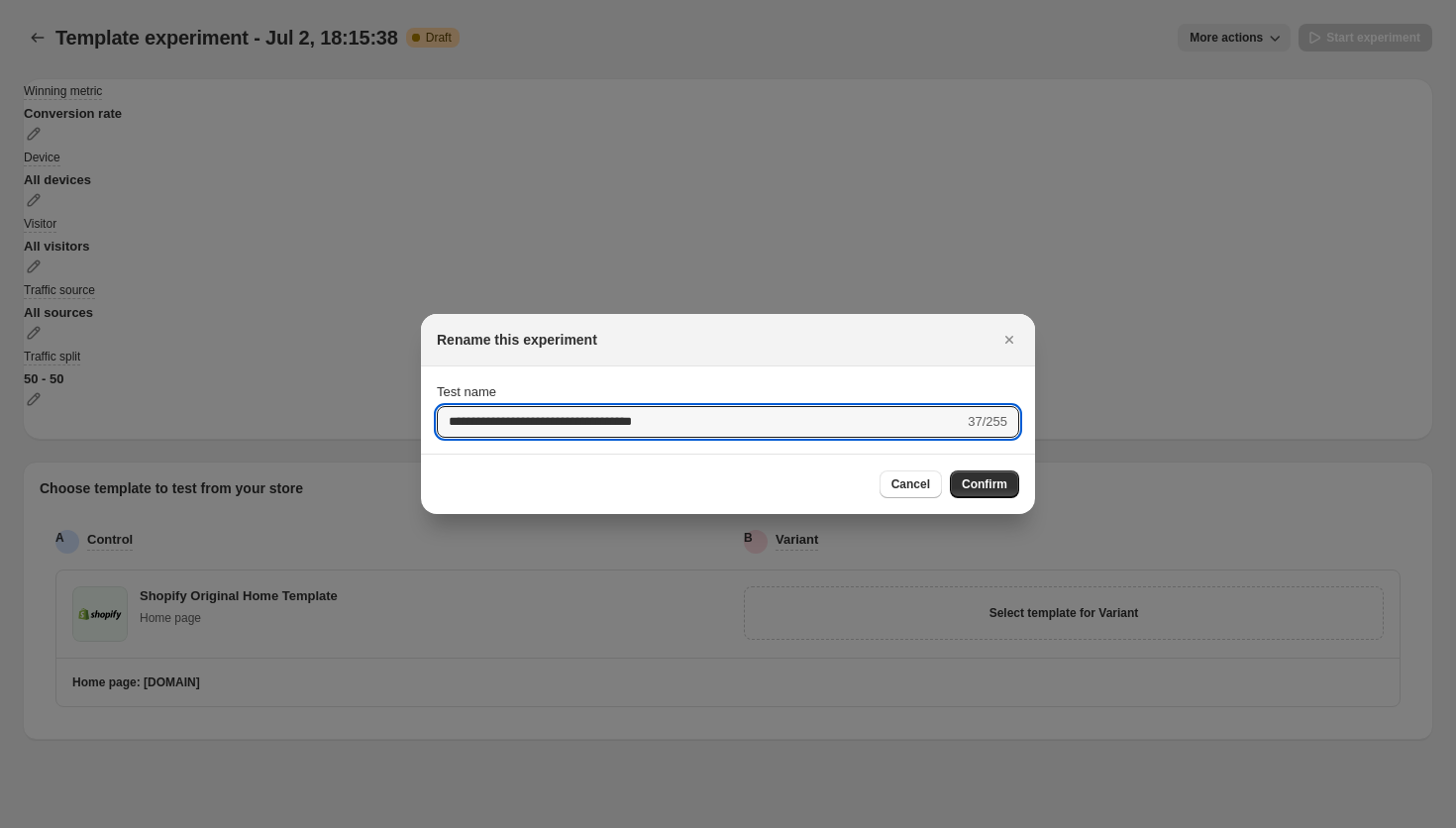 drag, startPoint x: 704, startPoint y: 421, endPoint x: 433, endPoint y: 415, distance: 271.06641 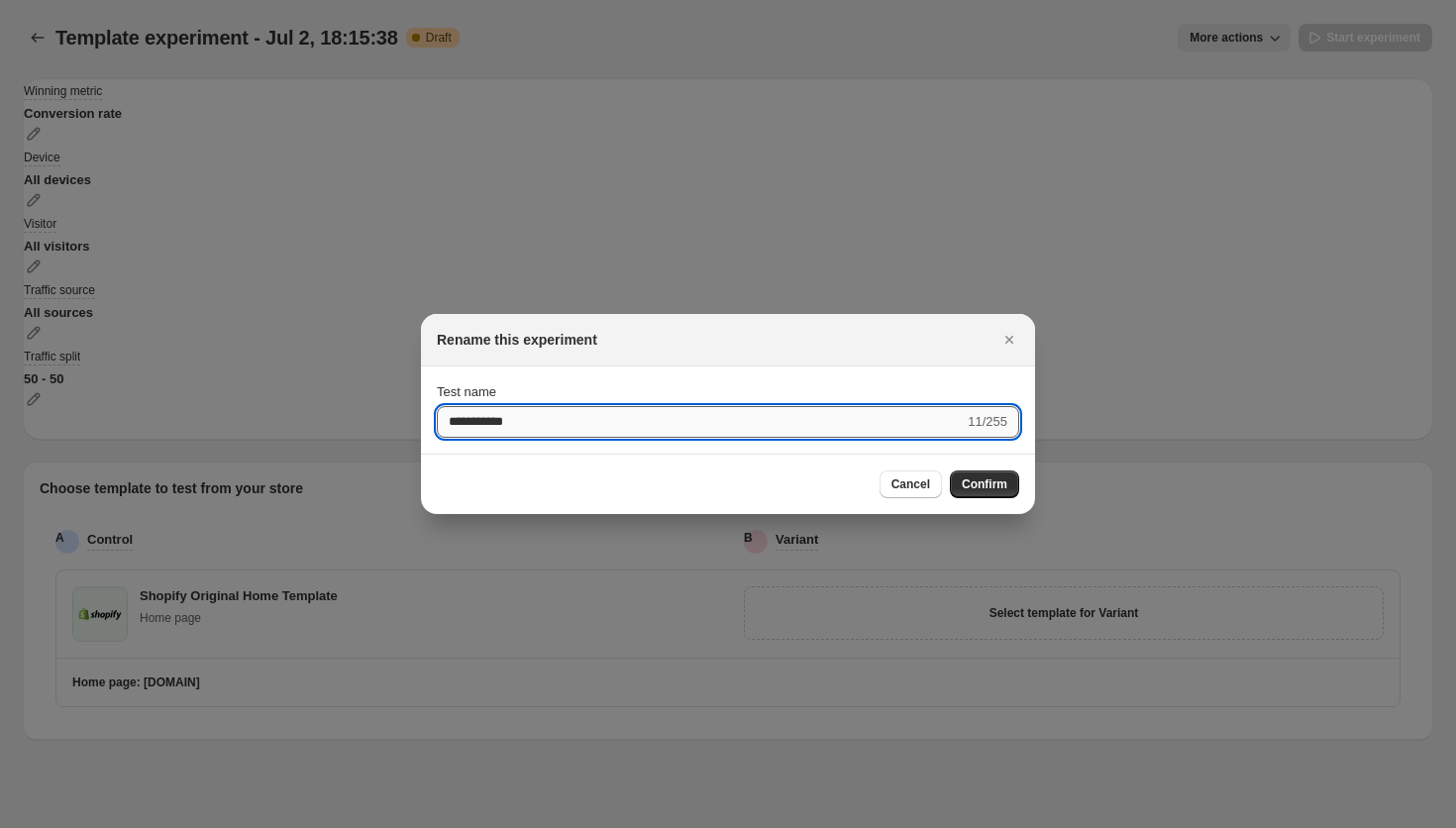 drag, startPoint x: 481, startPoint y: 423, endPoint x: 568, endPoint y: 421, distance: 87.02299 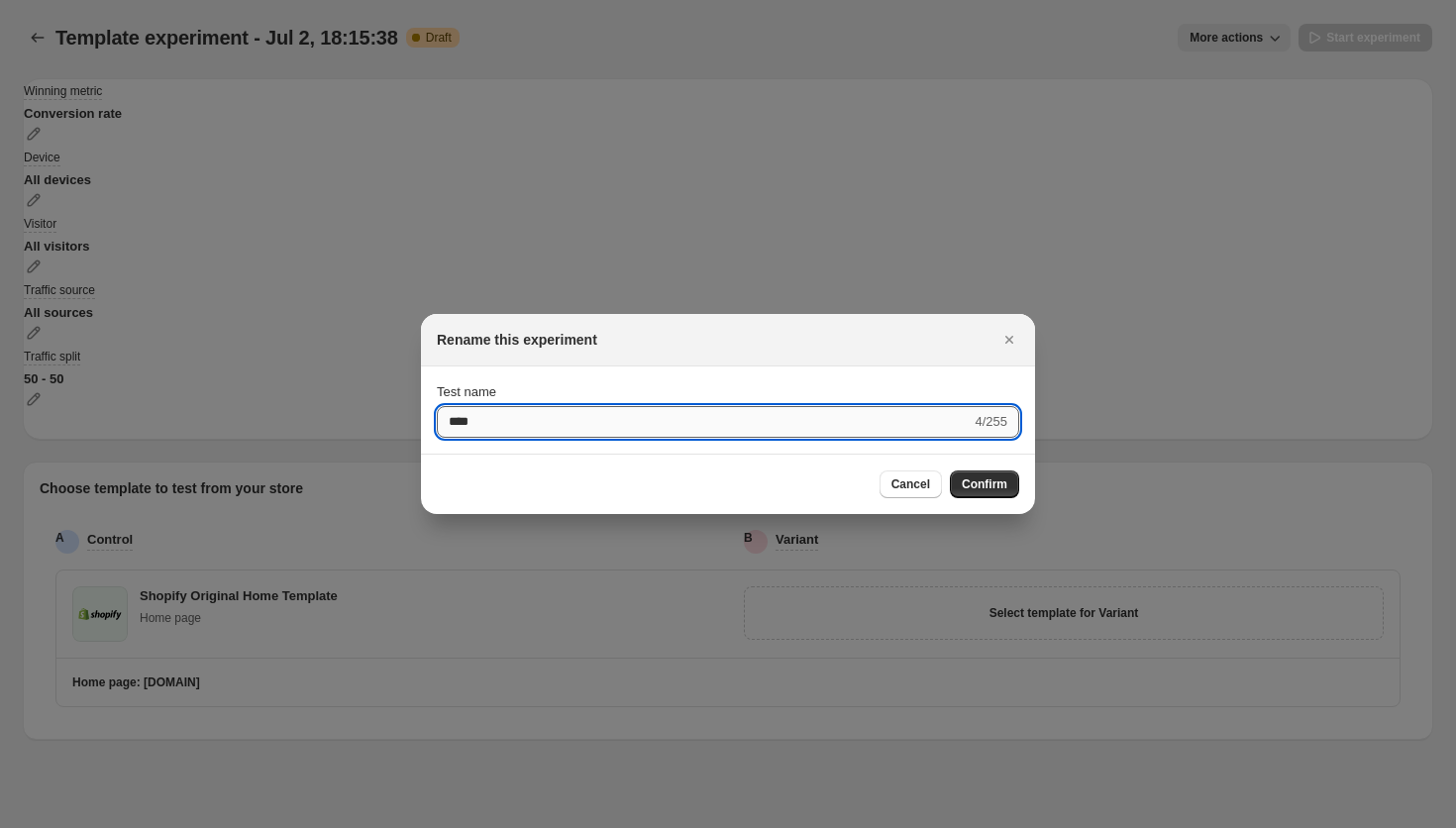 type on "****" 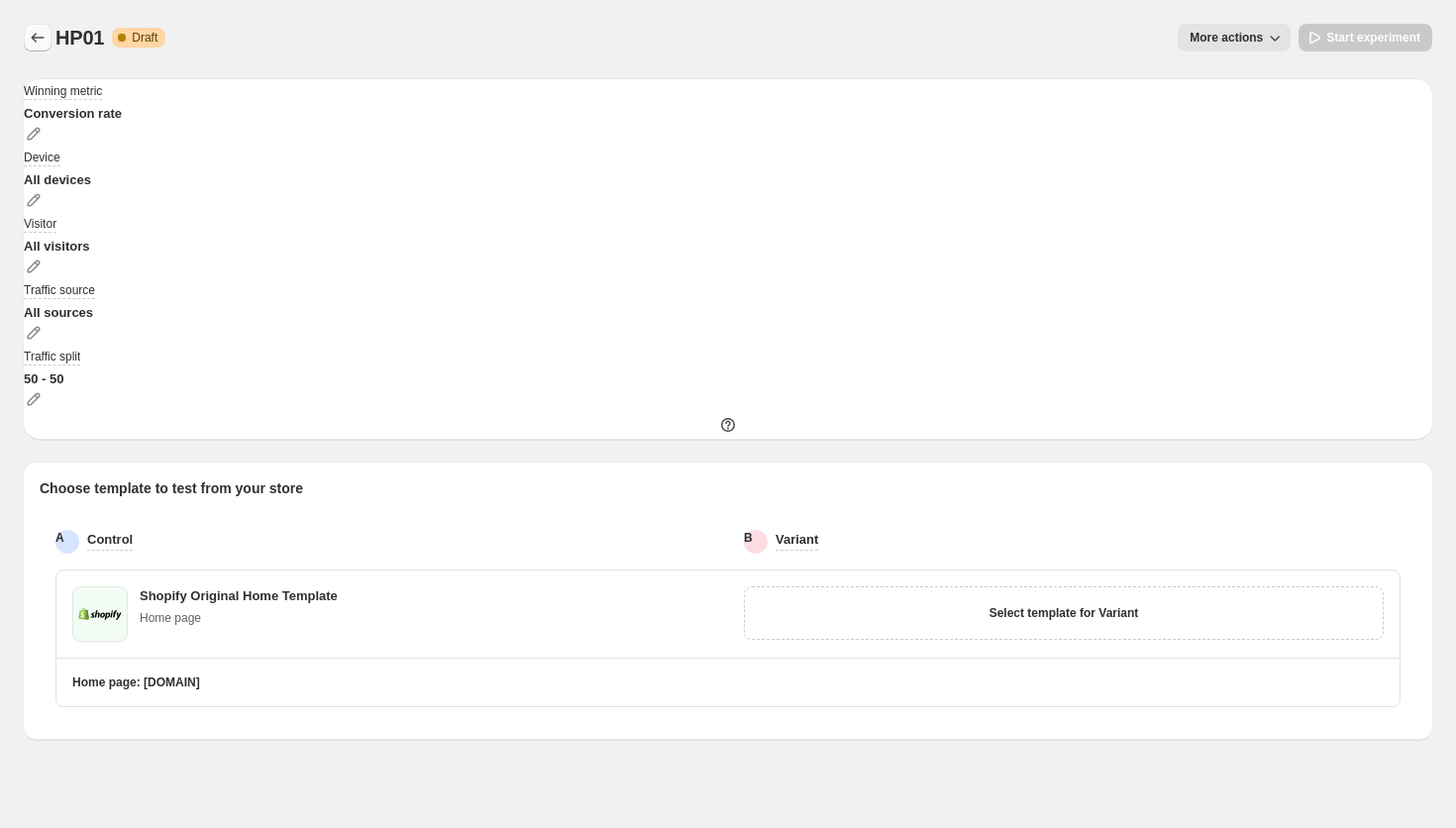 click at bounding box center (38, 38) 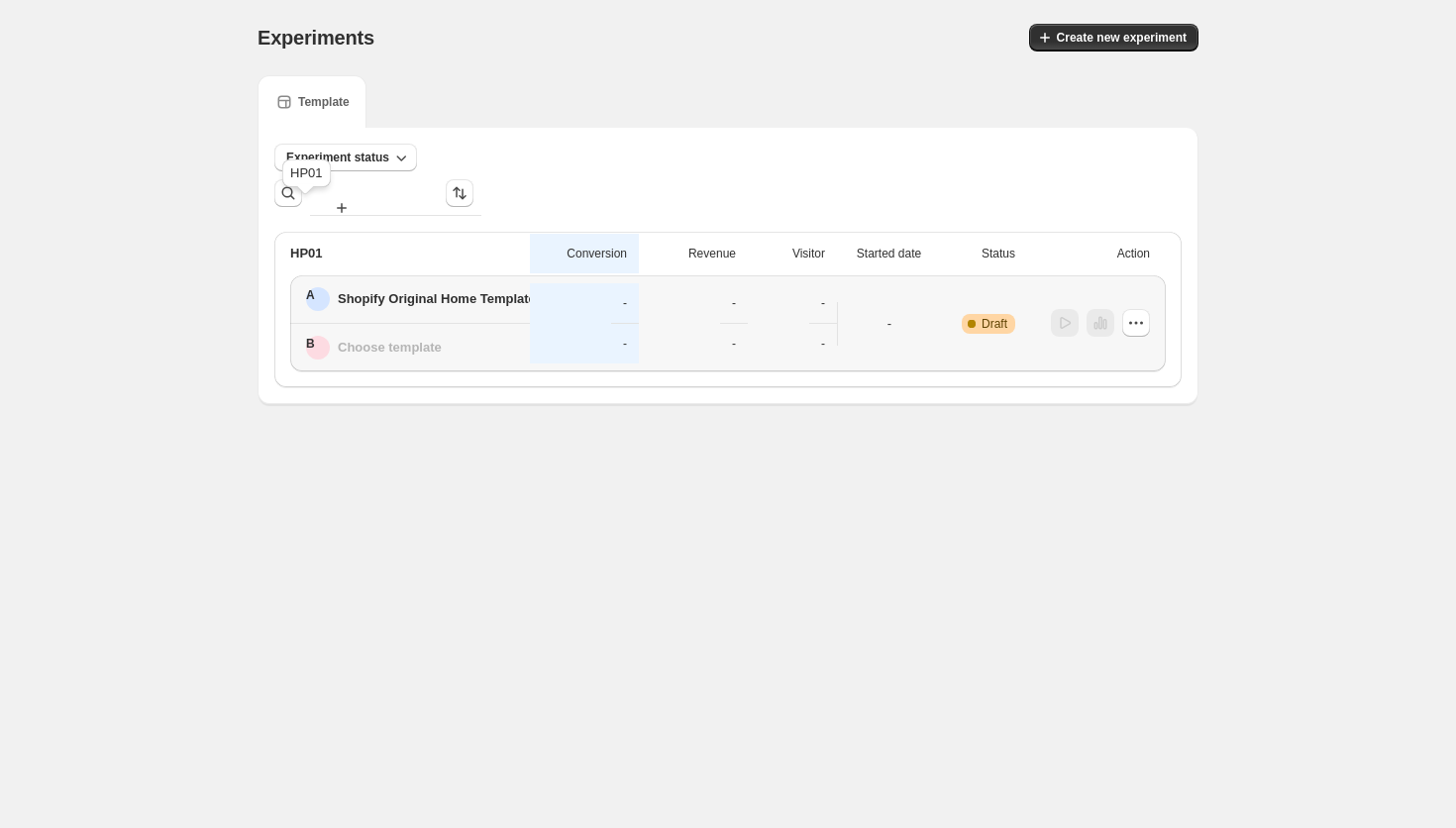 click on "HP01" at bounding box center [306, 254] 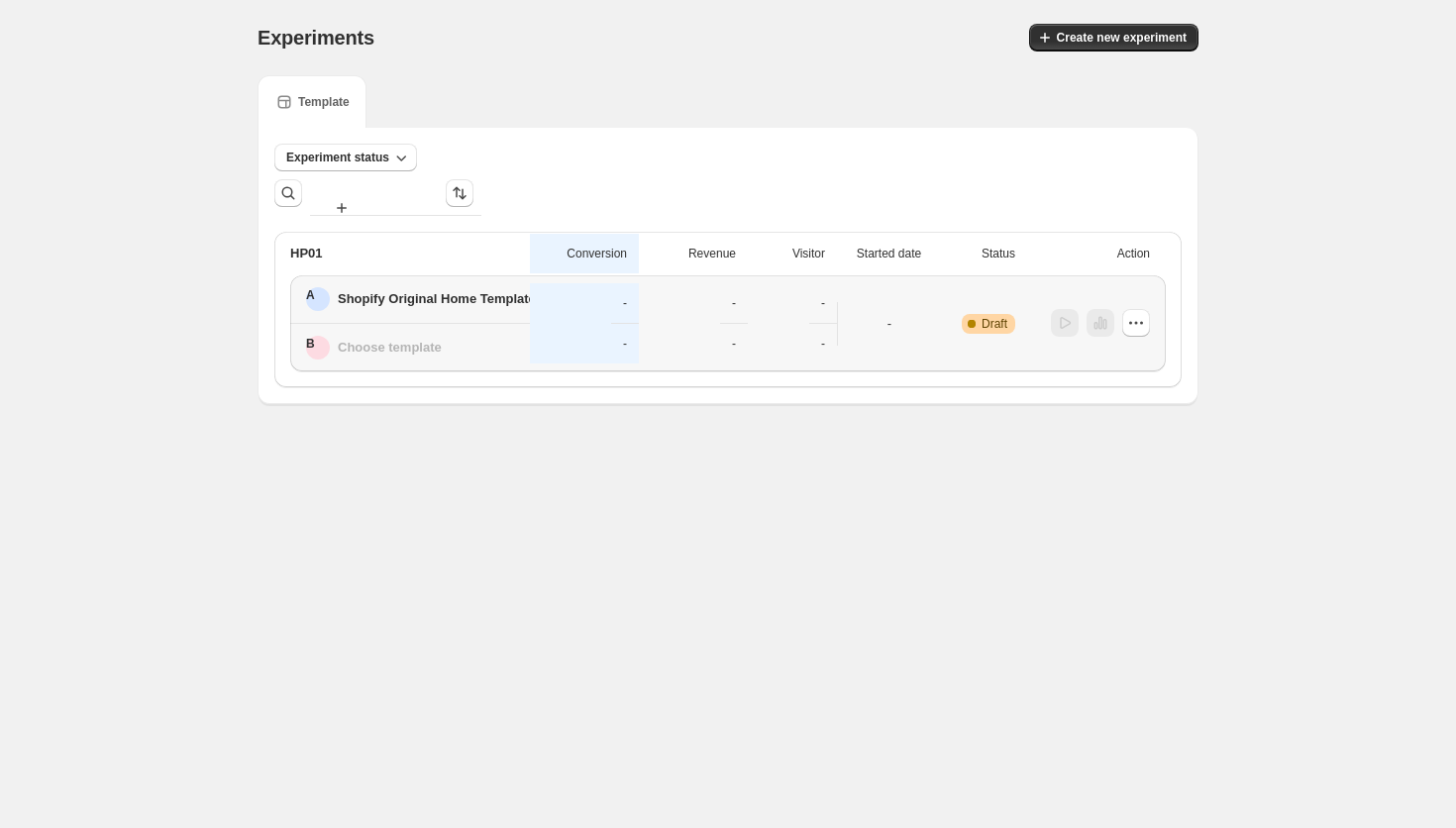 click on "HP01" at bounding box center [404, 254] 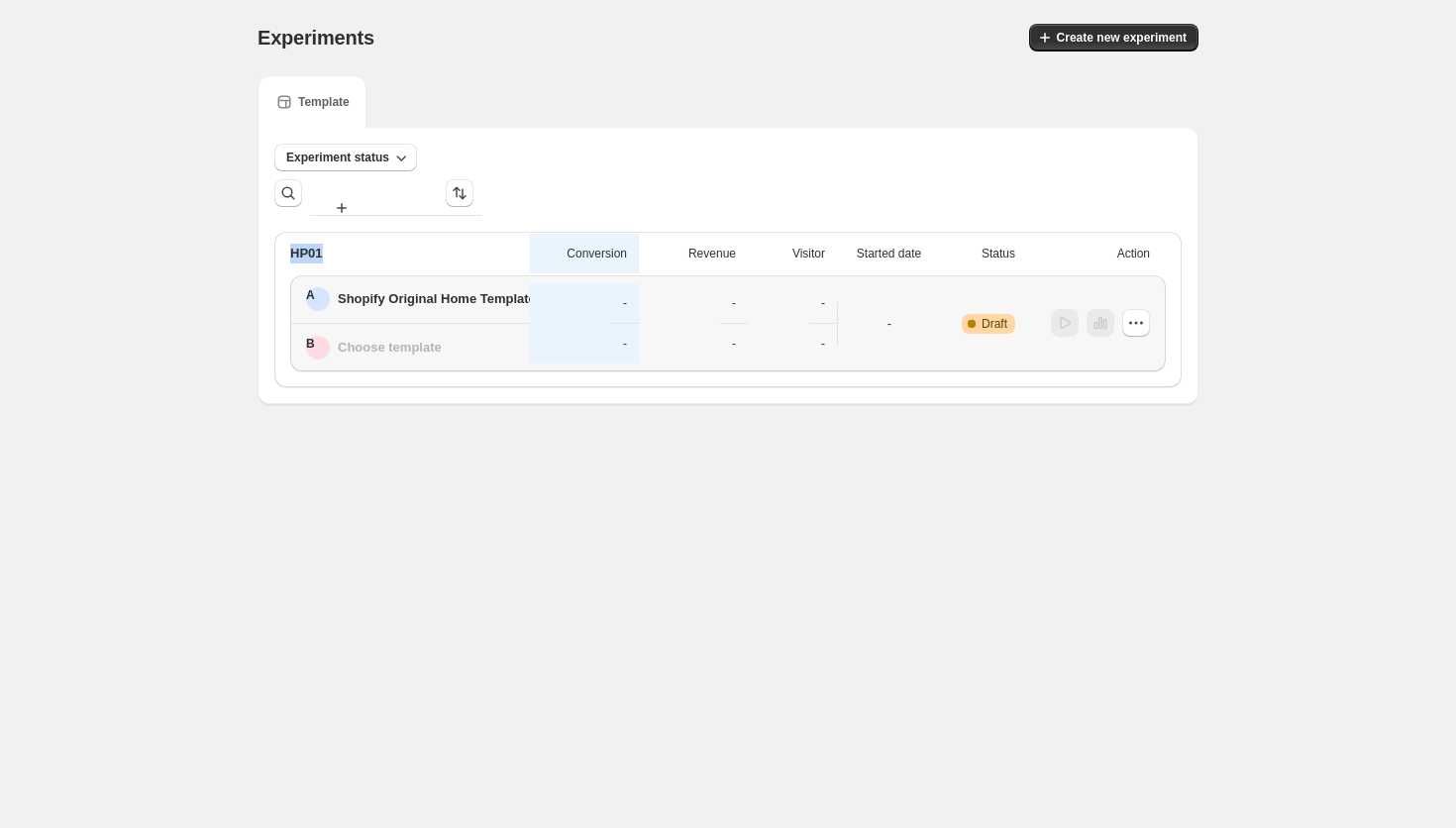 click on "HP01" at bounding box center (404, 254) 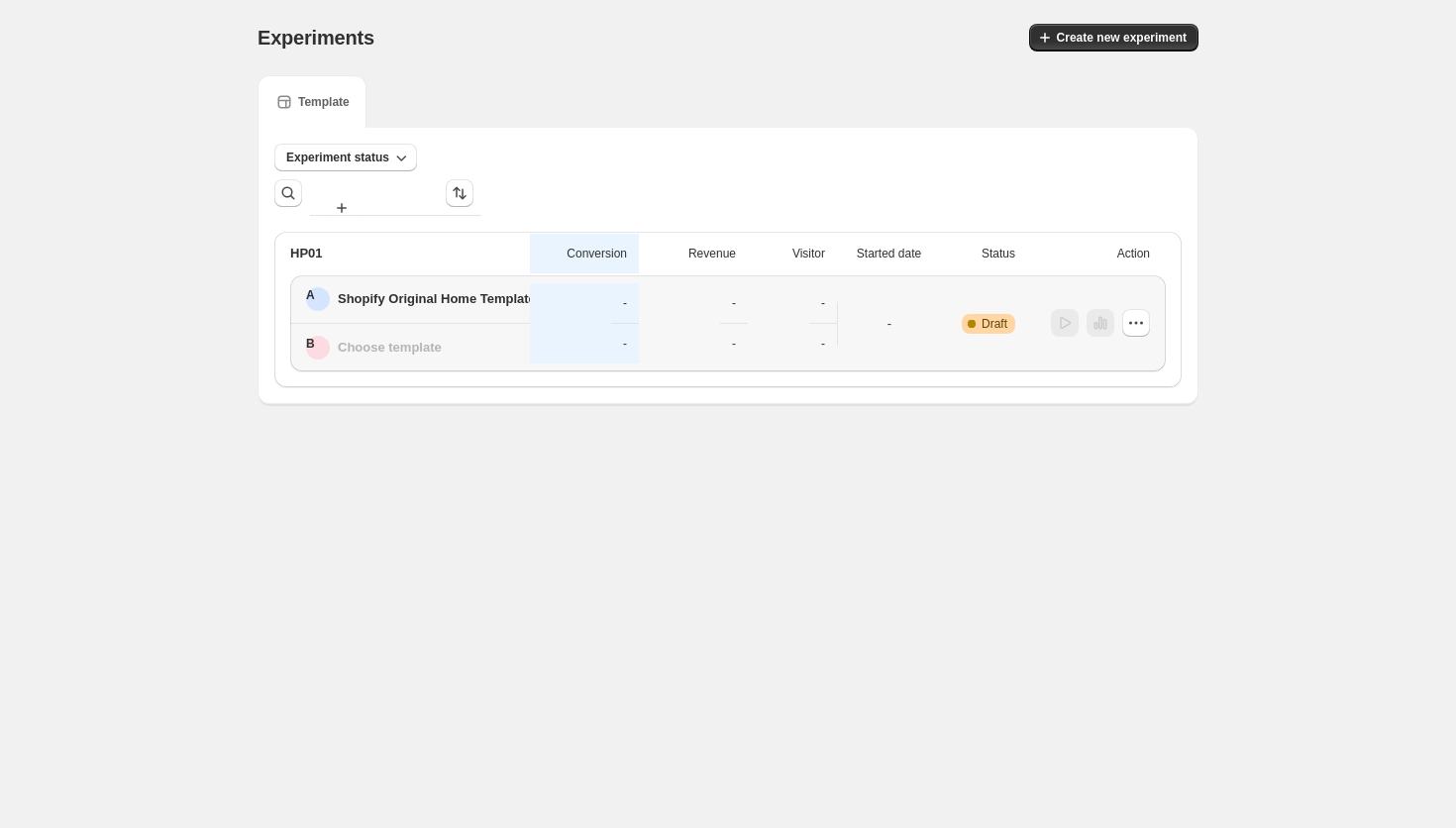 click on "HP01" at bounding box center [404, 254] 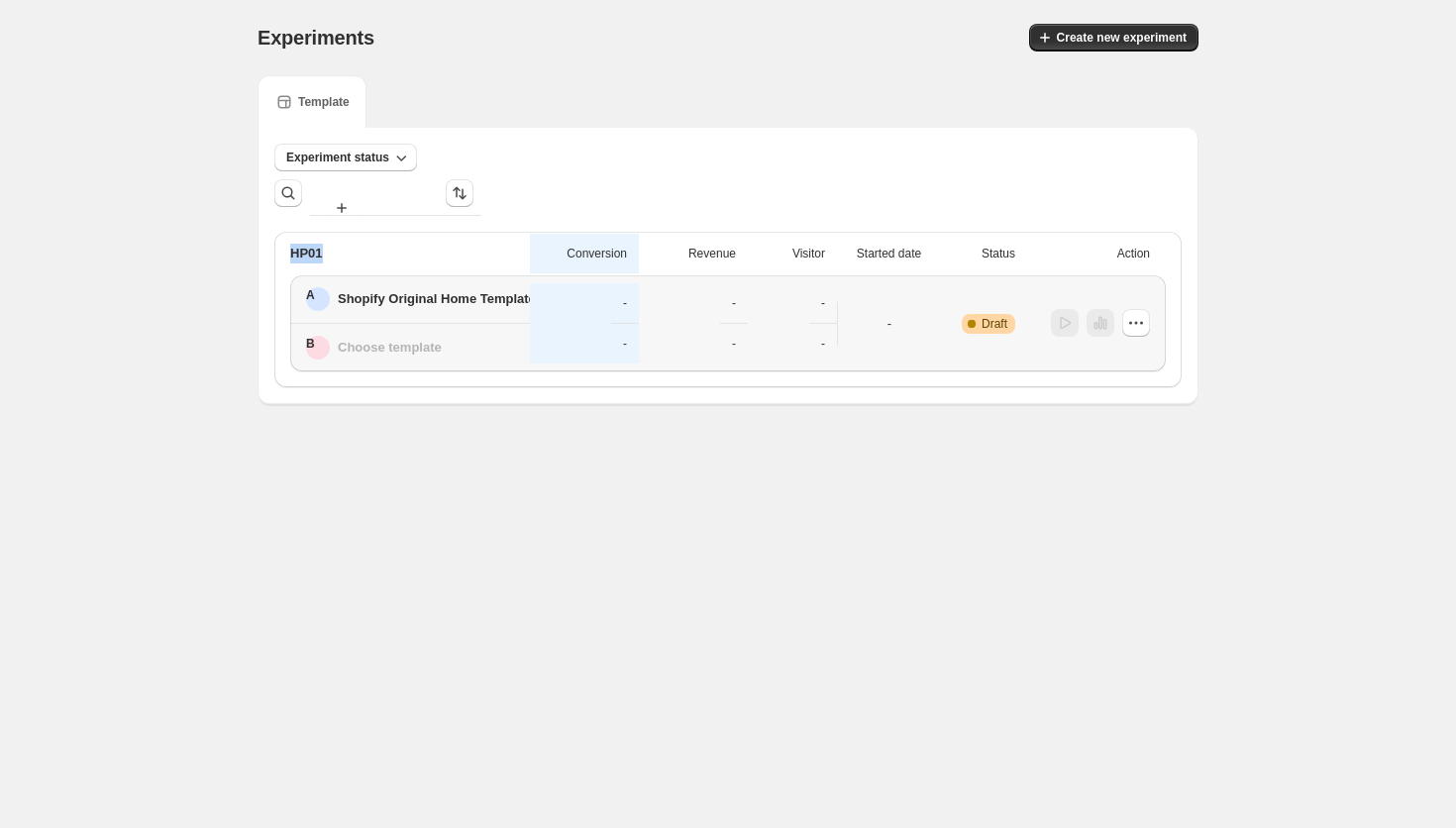 click on "HP01" at bounding box center (404, 254) 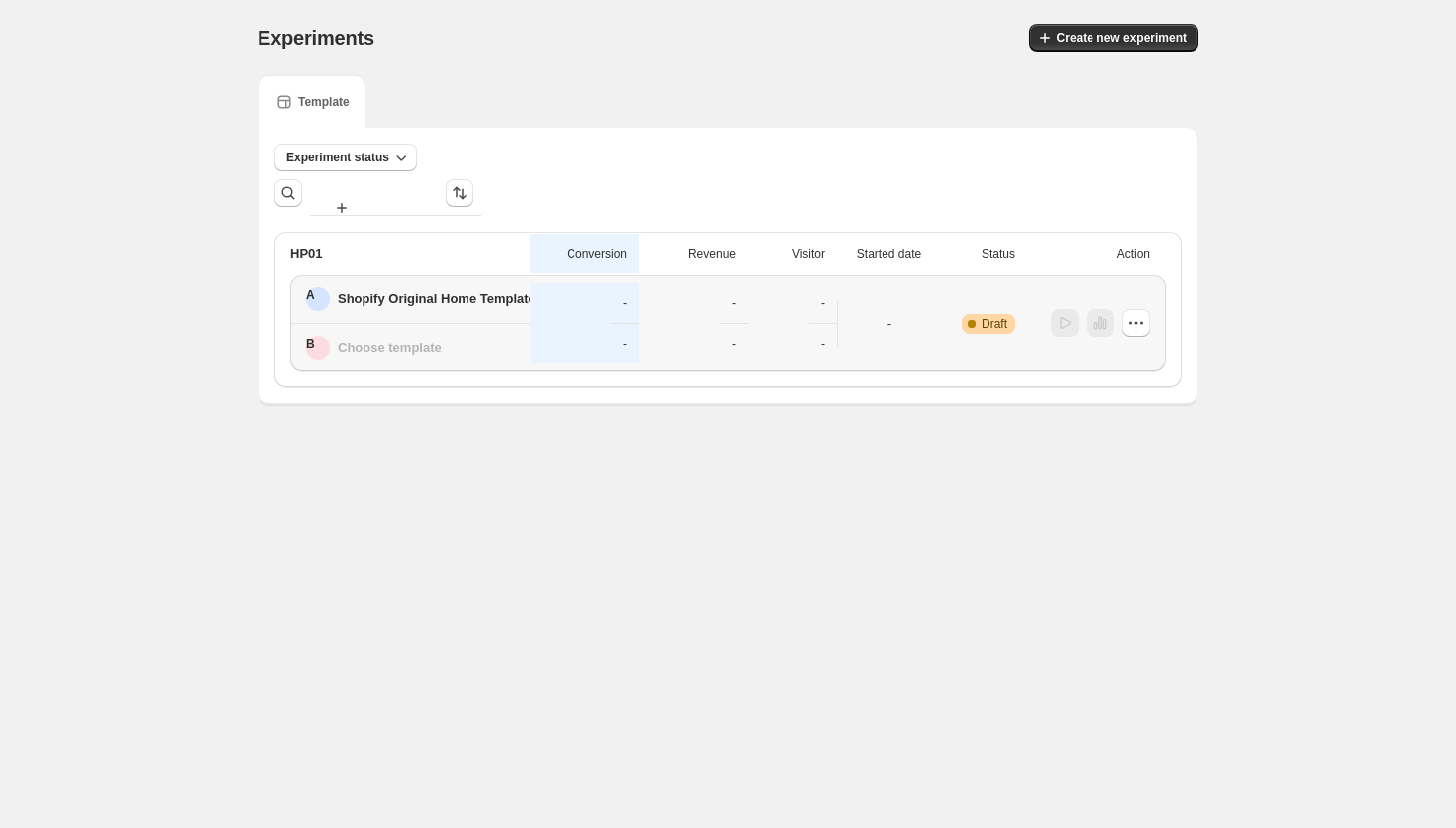 click on "HP01" at bounding box center [404, 254] 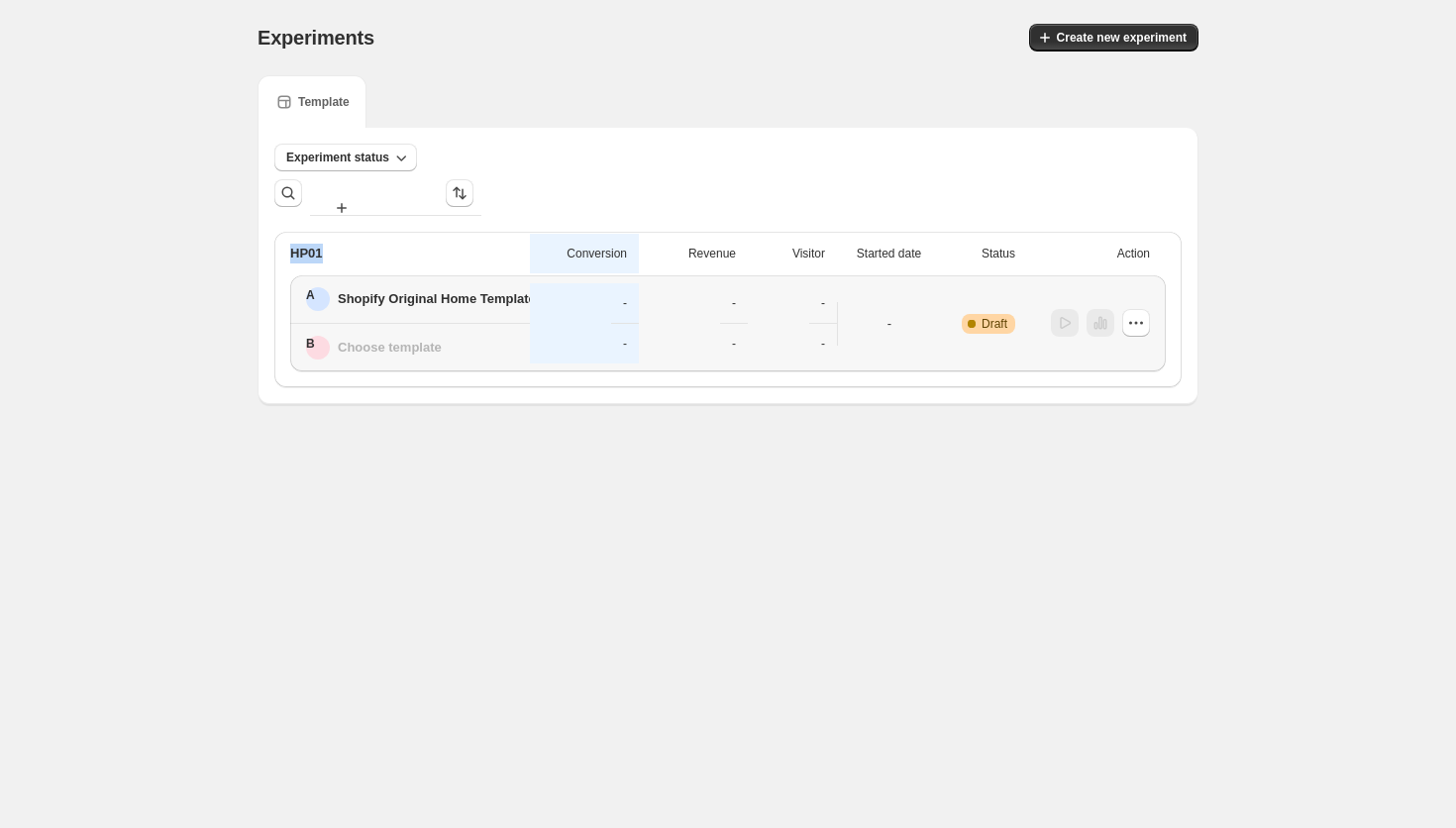 click on "HP01" at bounding box center [404, 254] 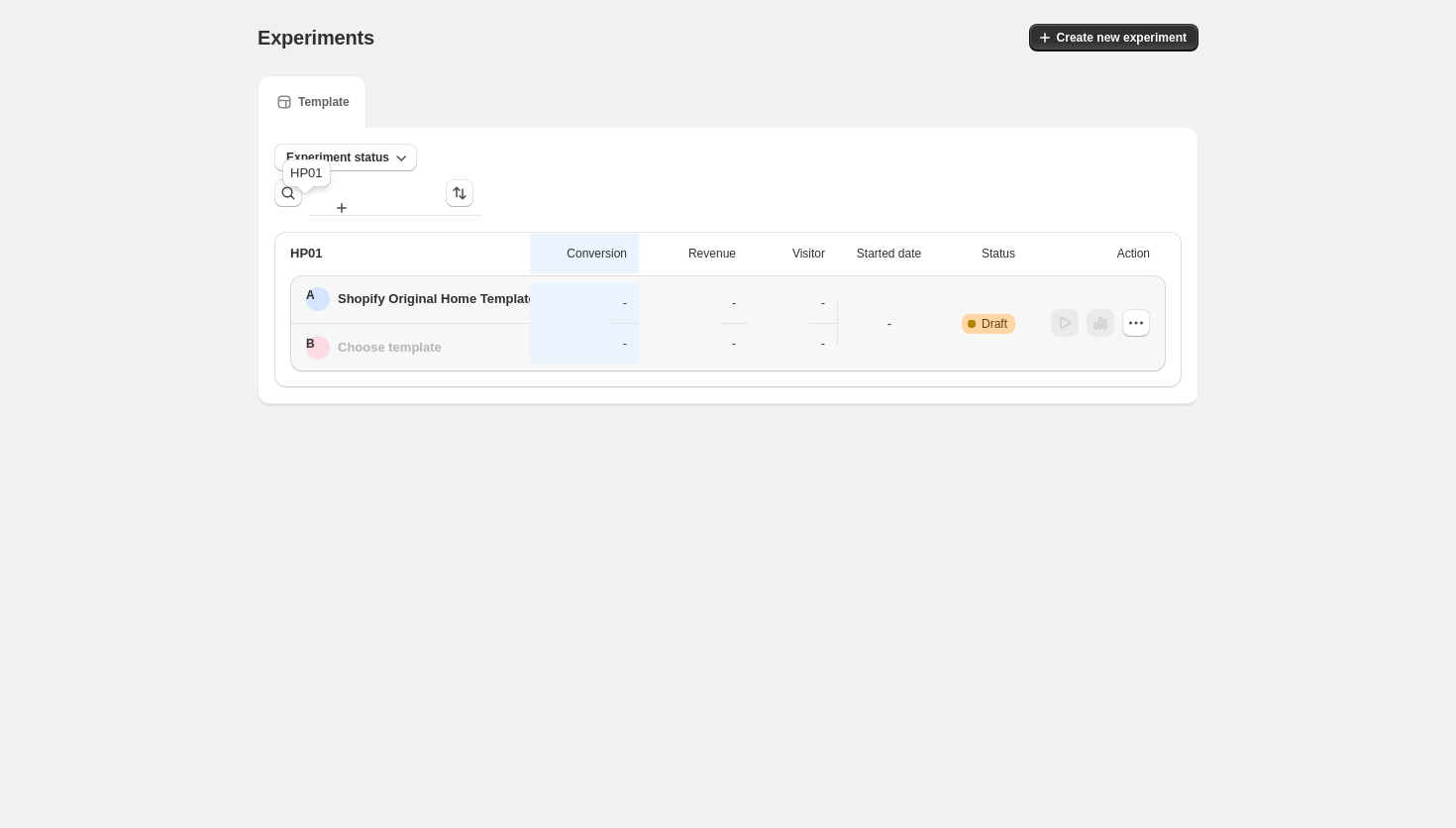 click on "HP01" at bounding box center (306, 254) 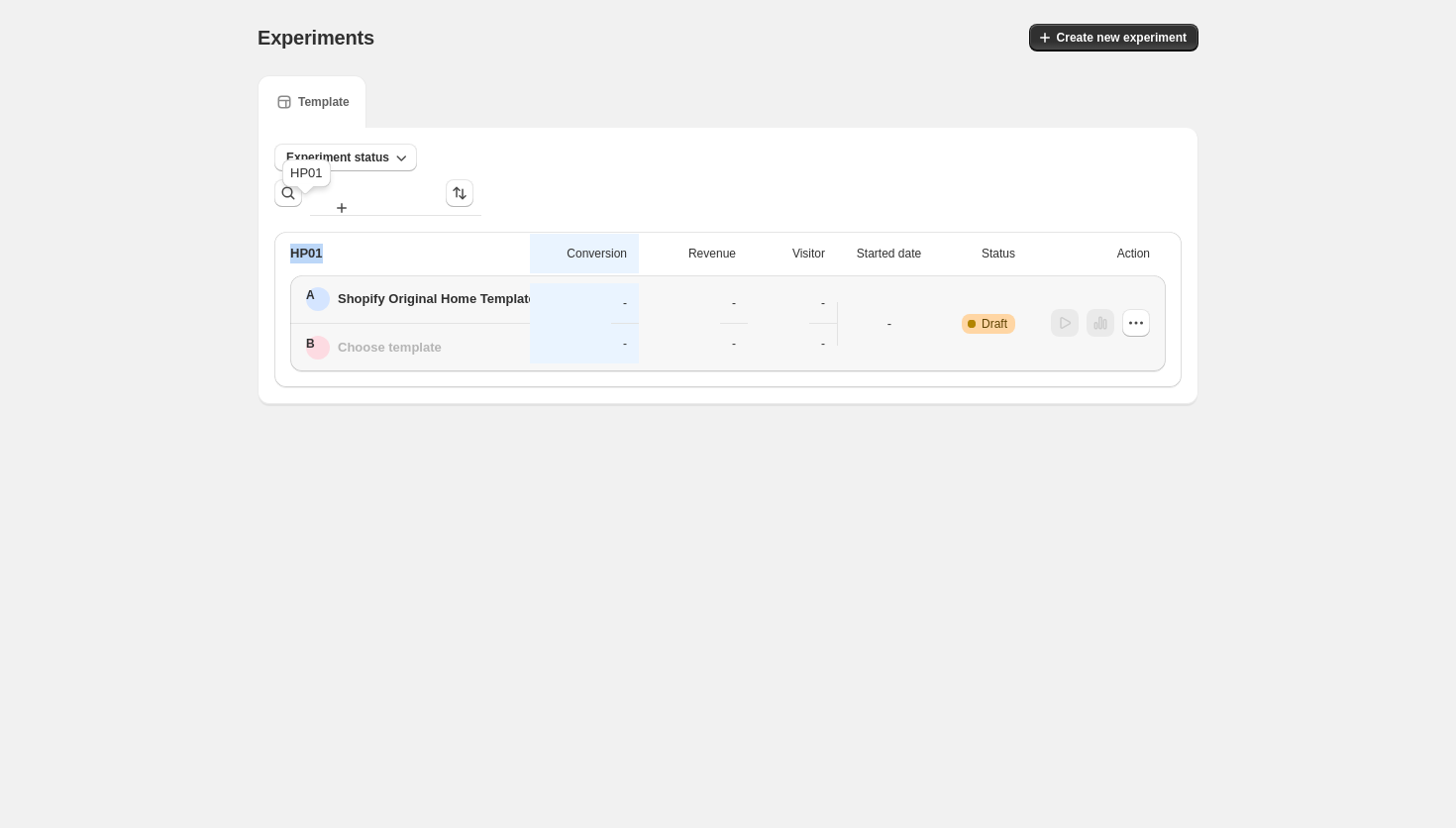 click on "HP01" at bounding box center [306, 254] 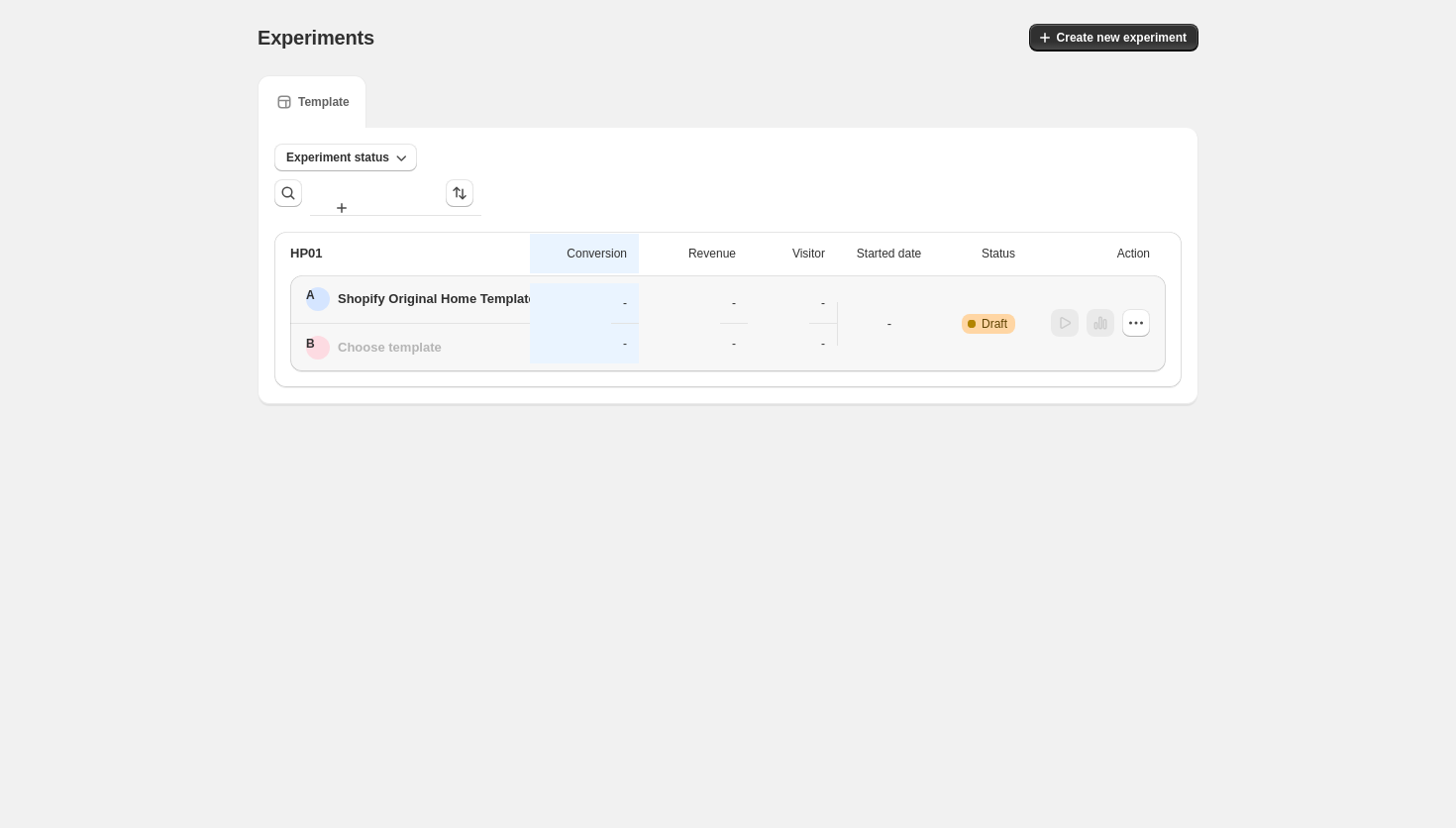 click on "HP01" at bounding box center [404, 254] 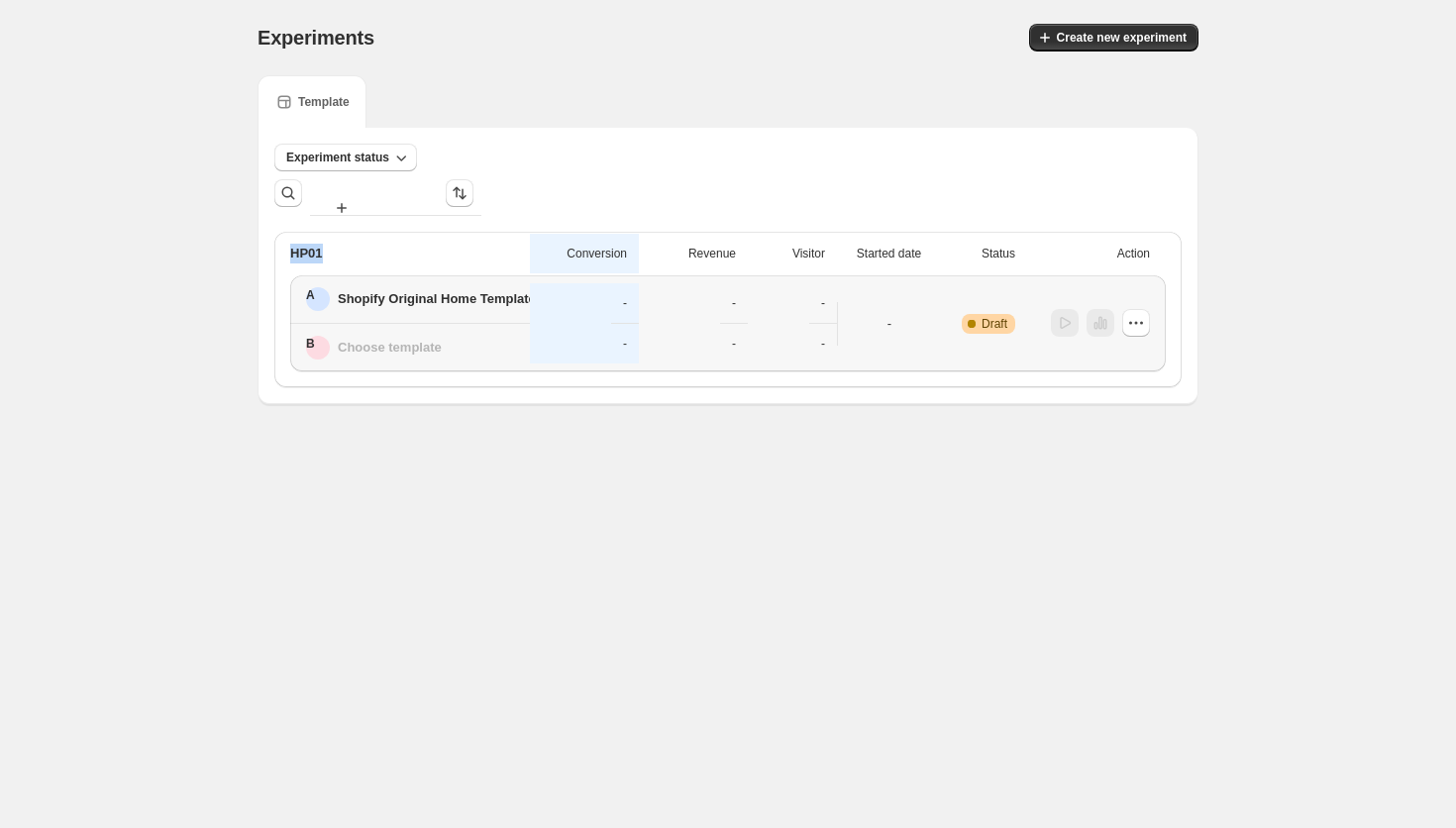 click on "HP01" at bounding box center [404, 254] 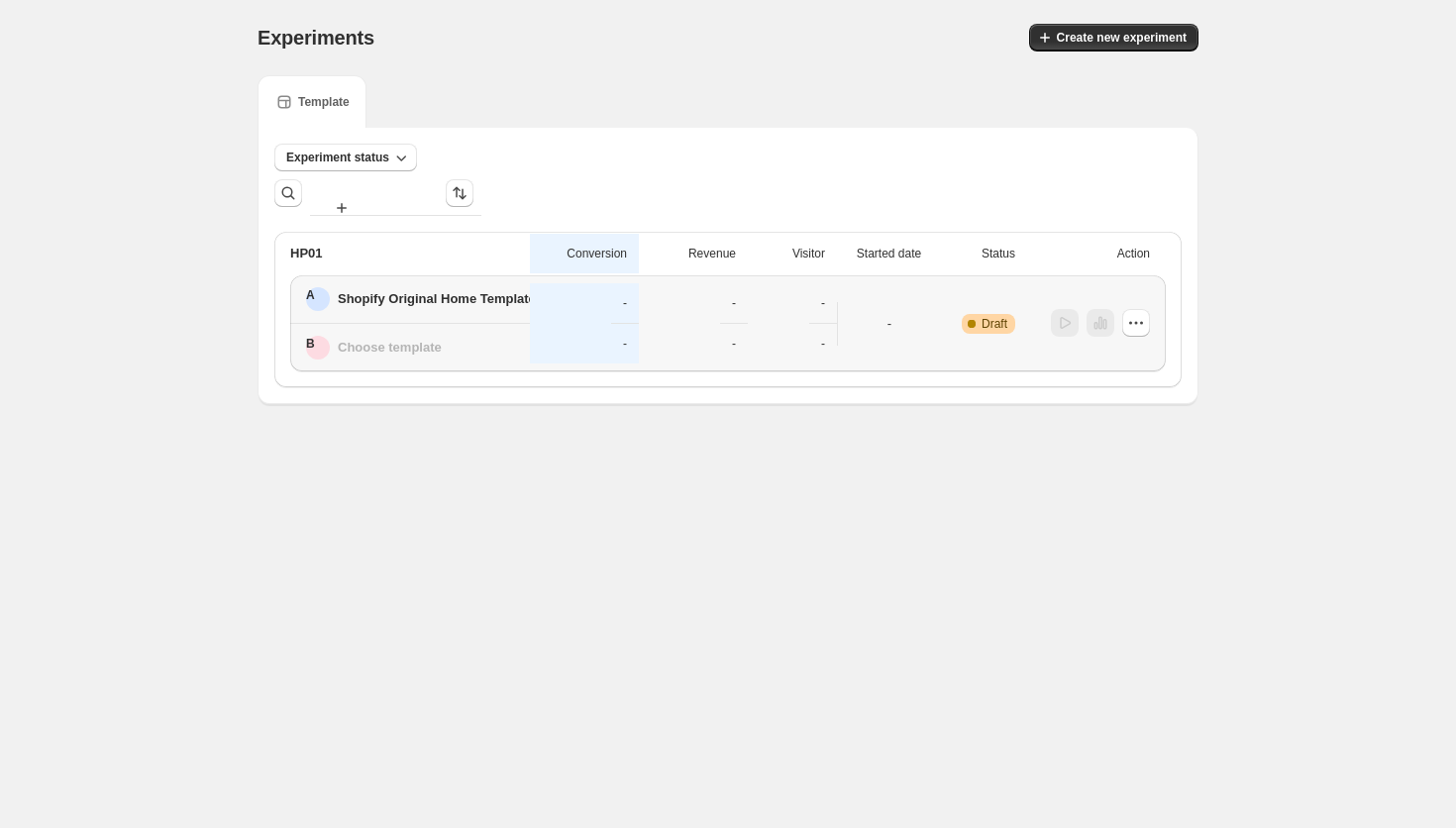 click on "HP01" at bounding box center [404, 254] 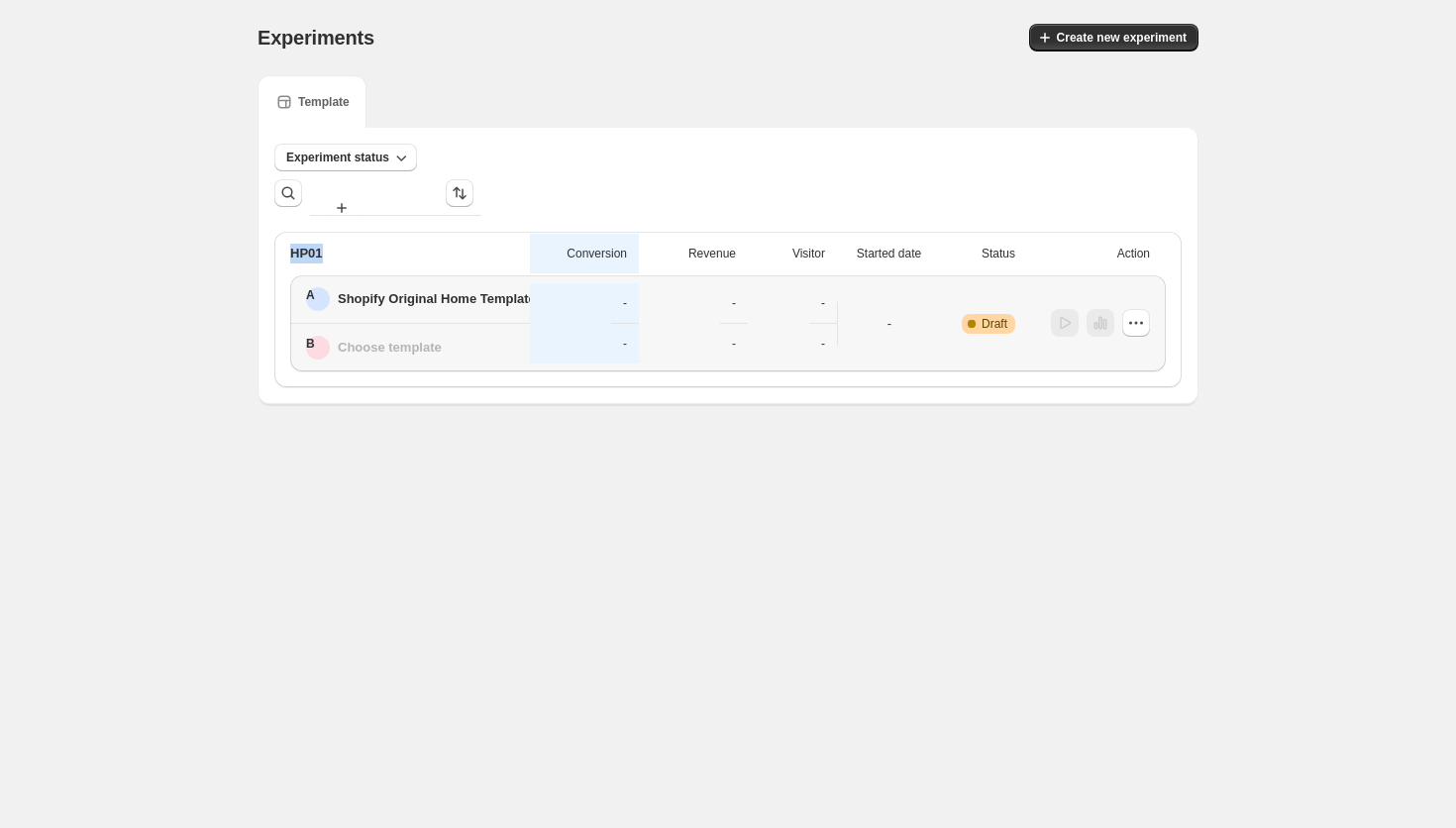 click on "HP01" at bounding box center (404, 254) 